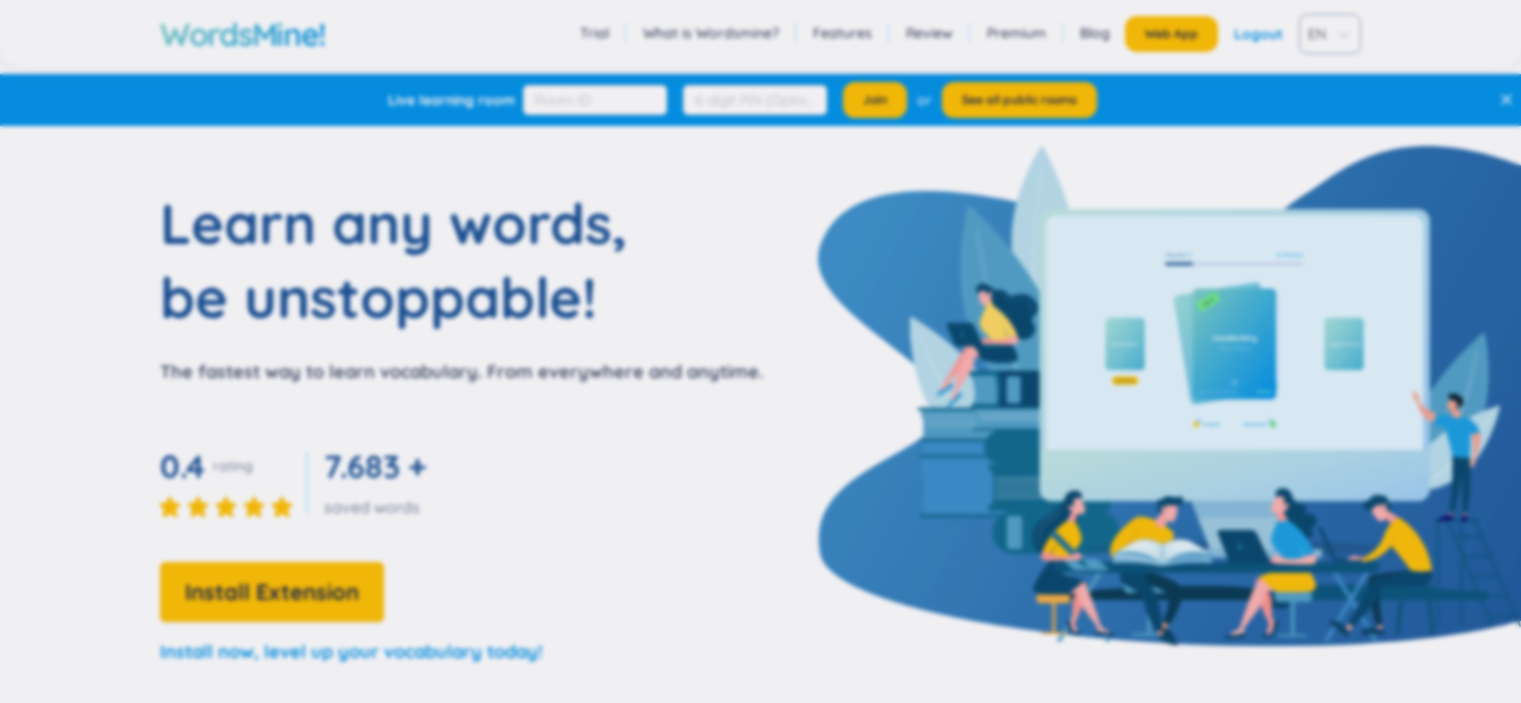 scroll, scrollTop: 0, scrollLeft: 0, axis: both 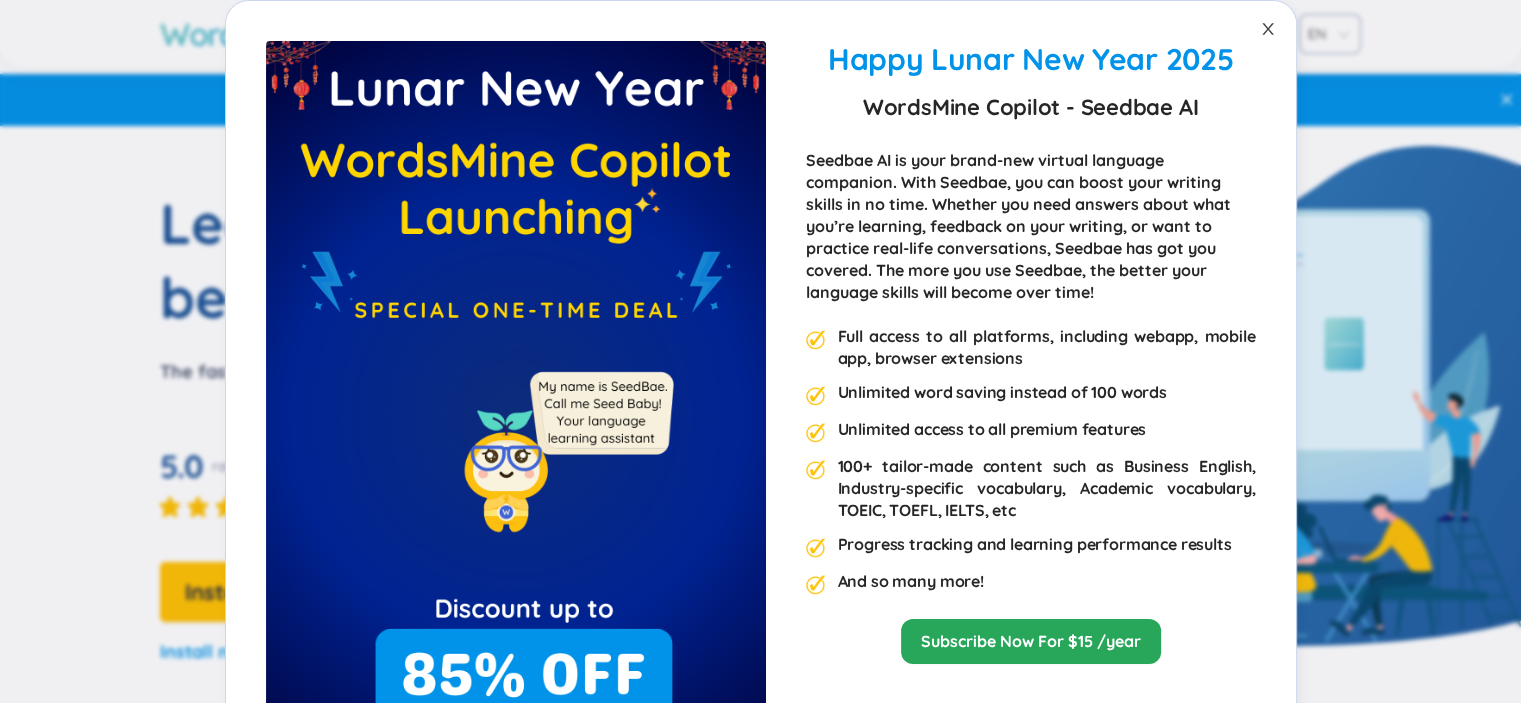 click 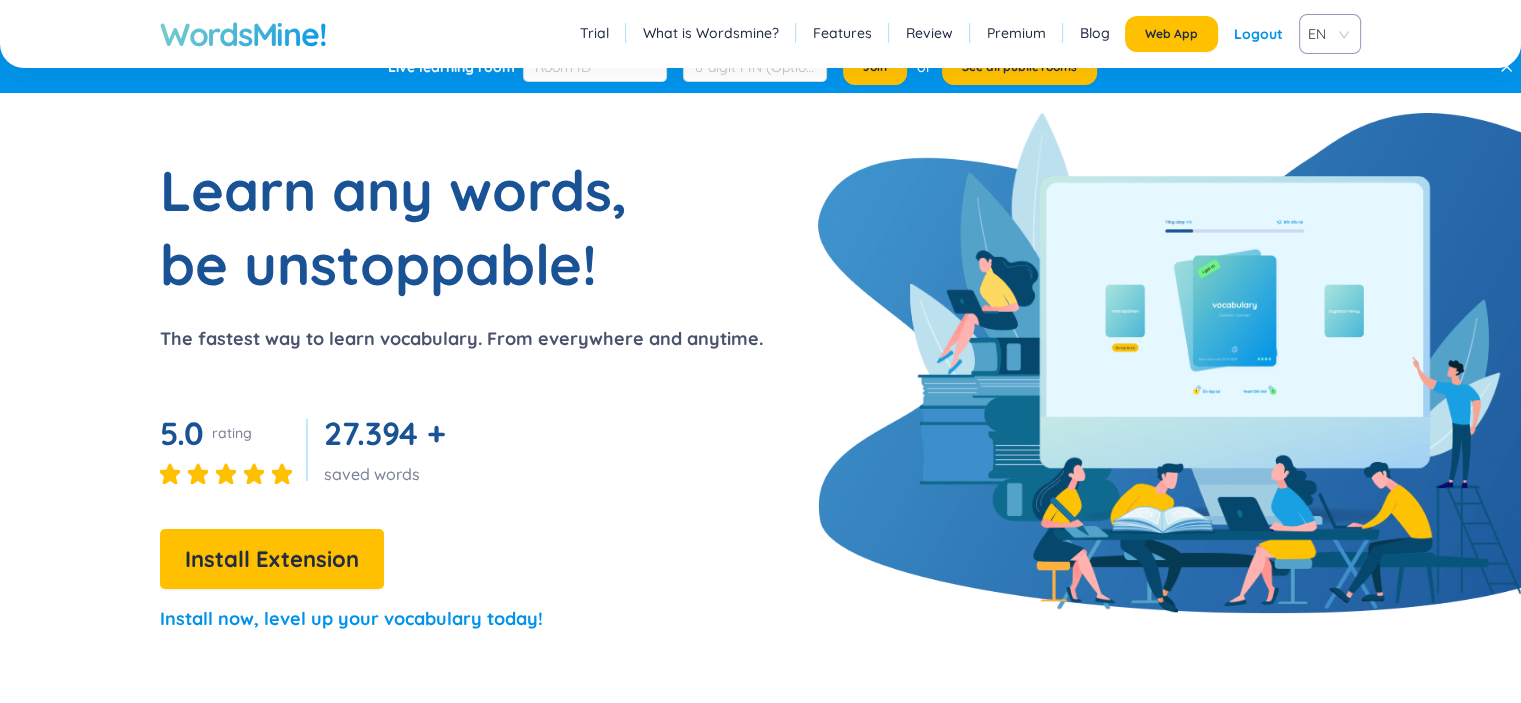 scroll, scrollTop: 0, scrollLeft: 0, axis: both 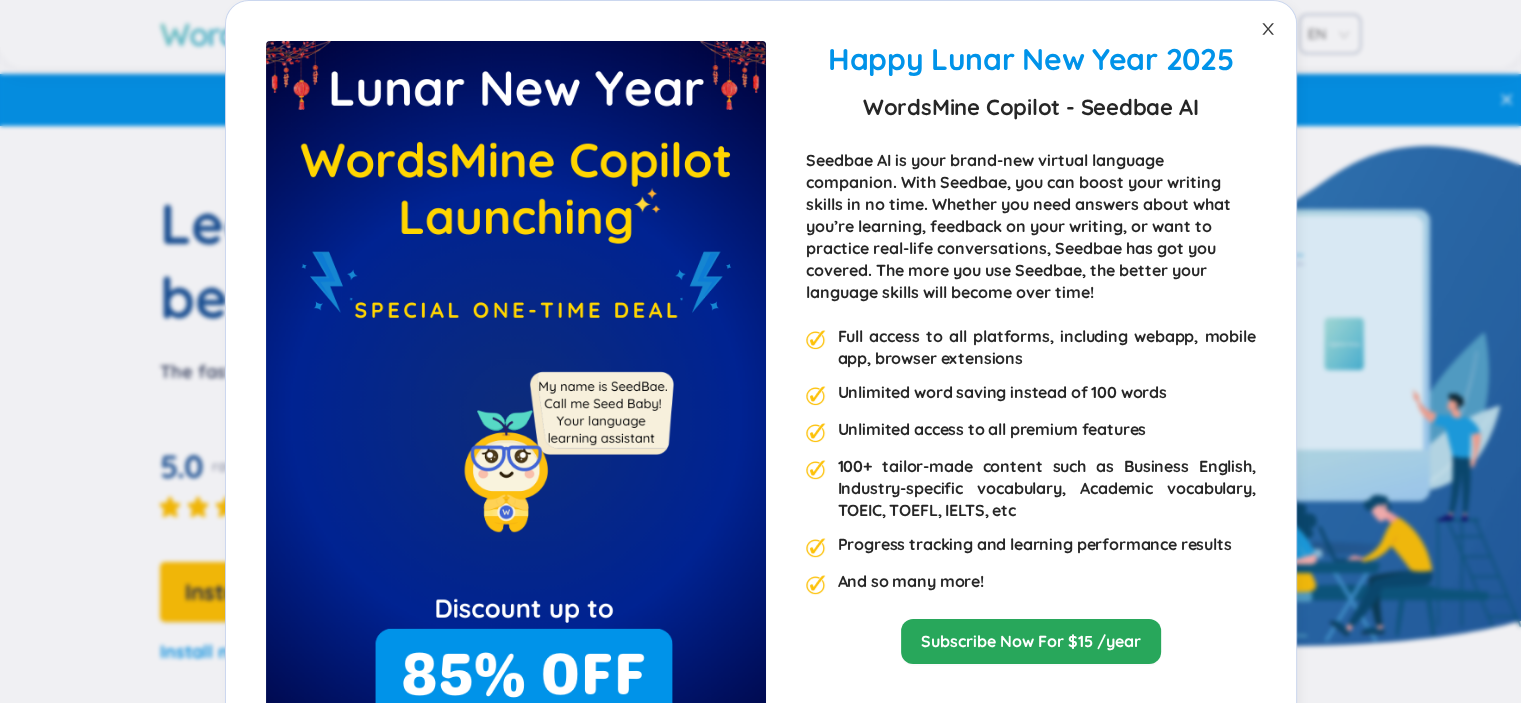 click 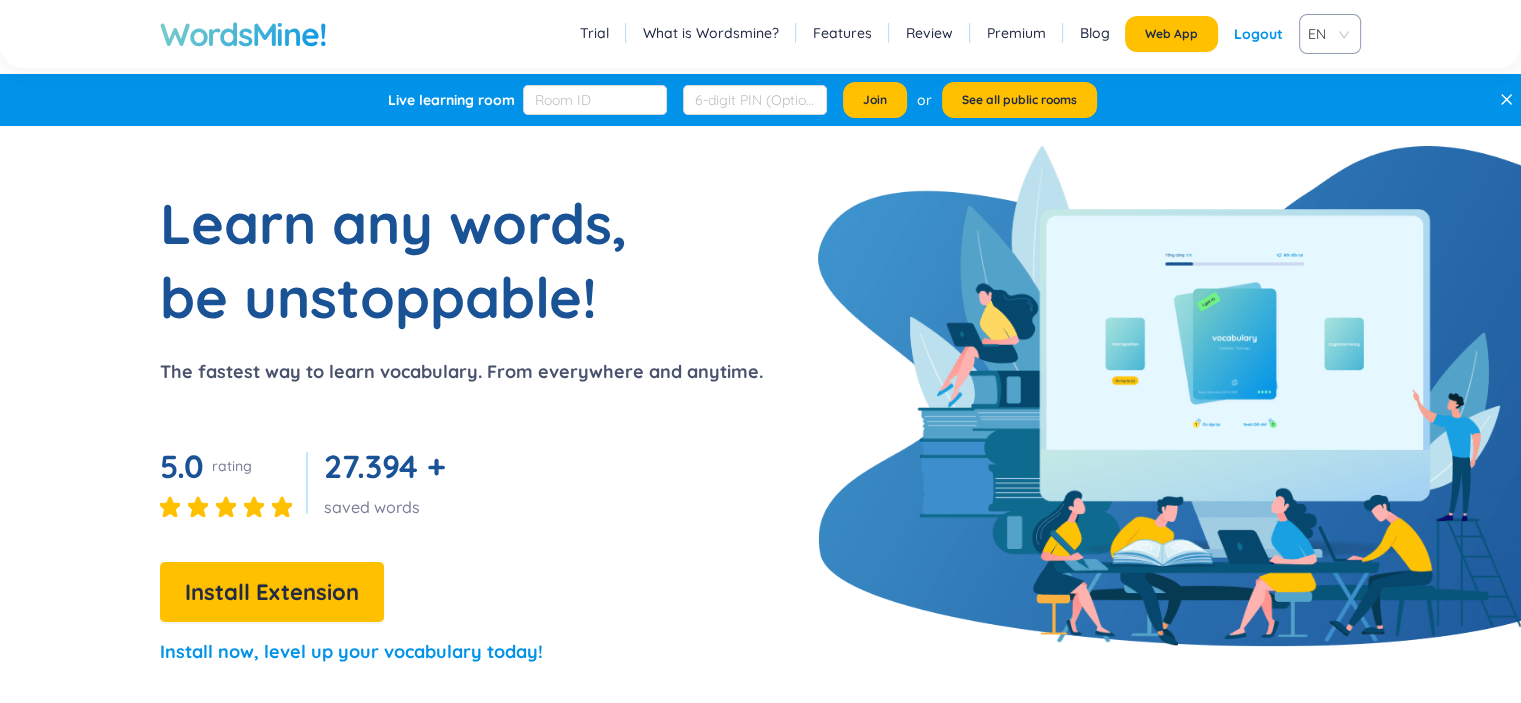 click 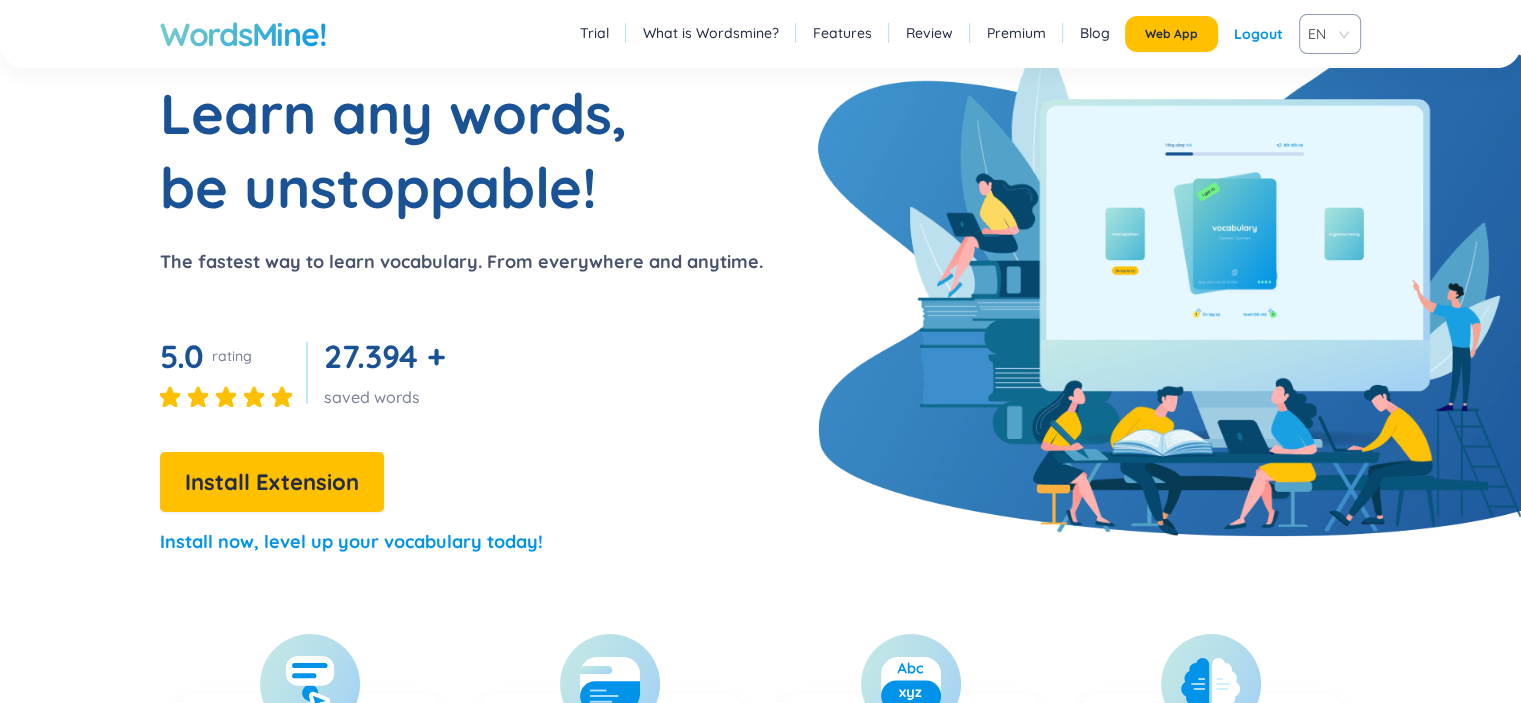 scroll, scrollTop: 0, scrollLeft: 0, axis: both 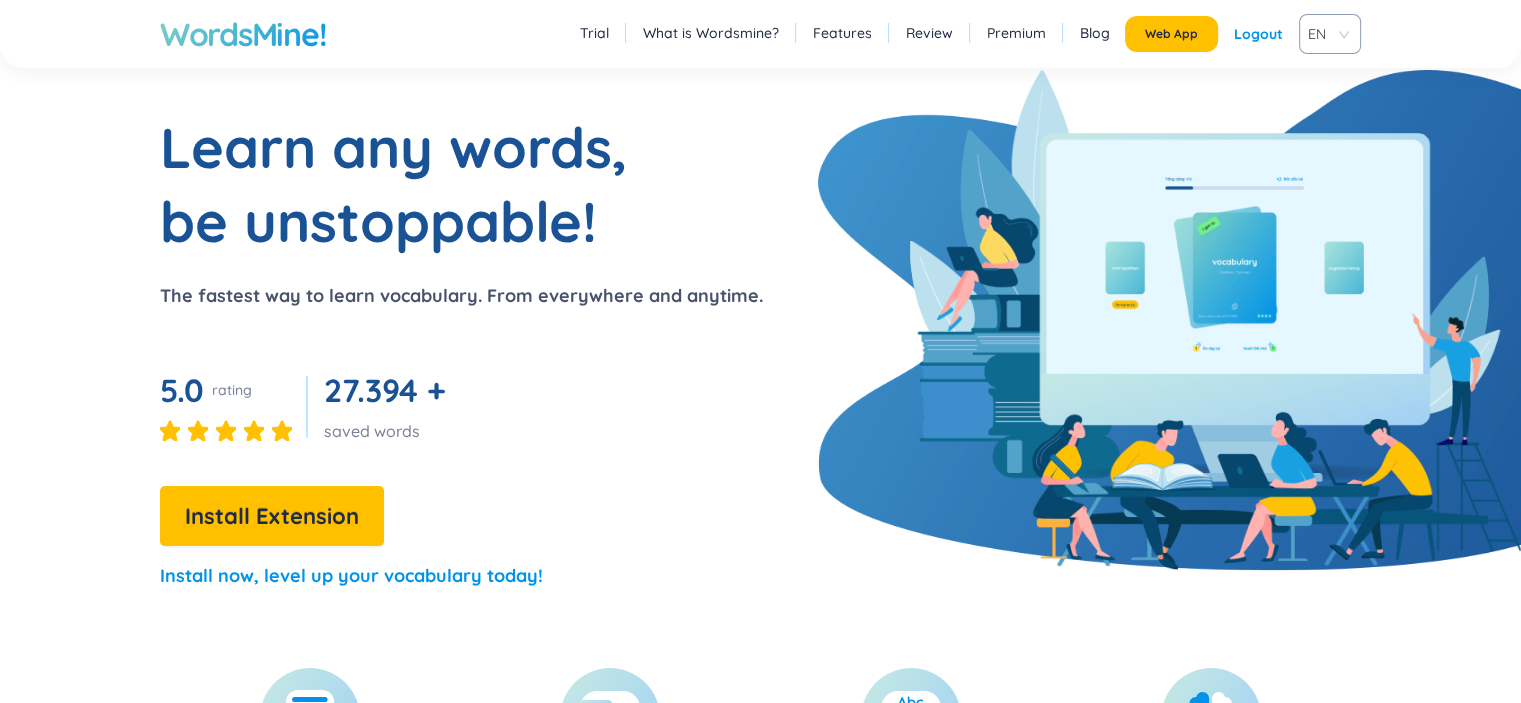 click on "EN" at bounding box center [1326, 34] 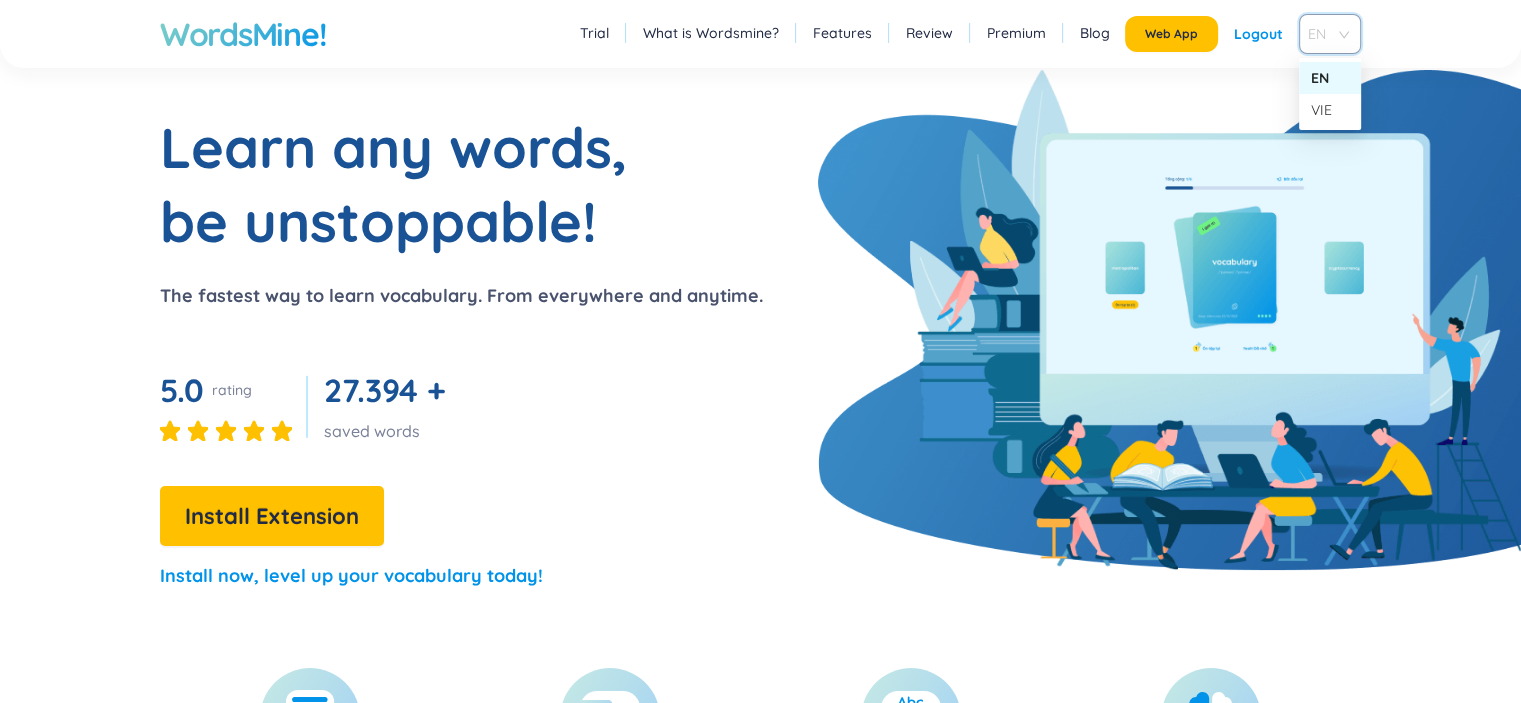 click on "EN" at bounding box center (1326, 34) 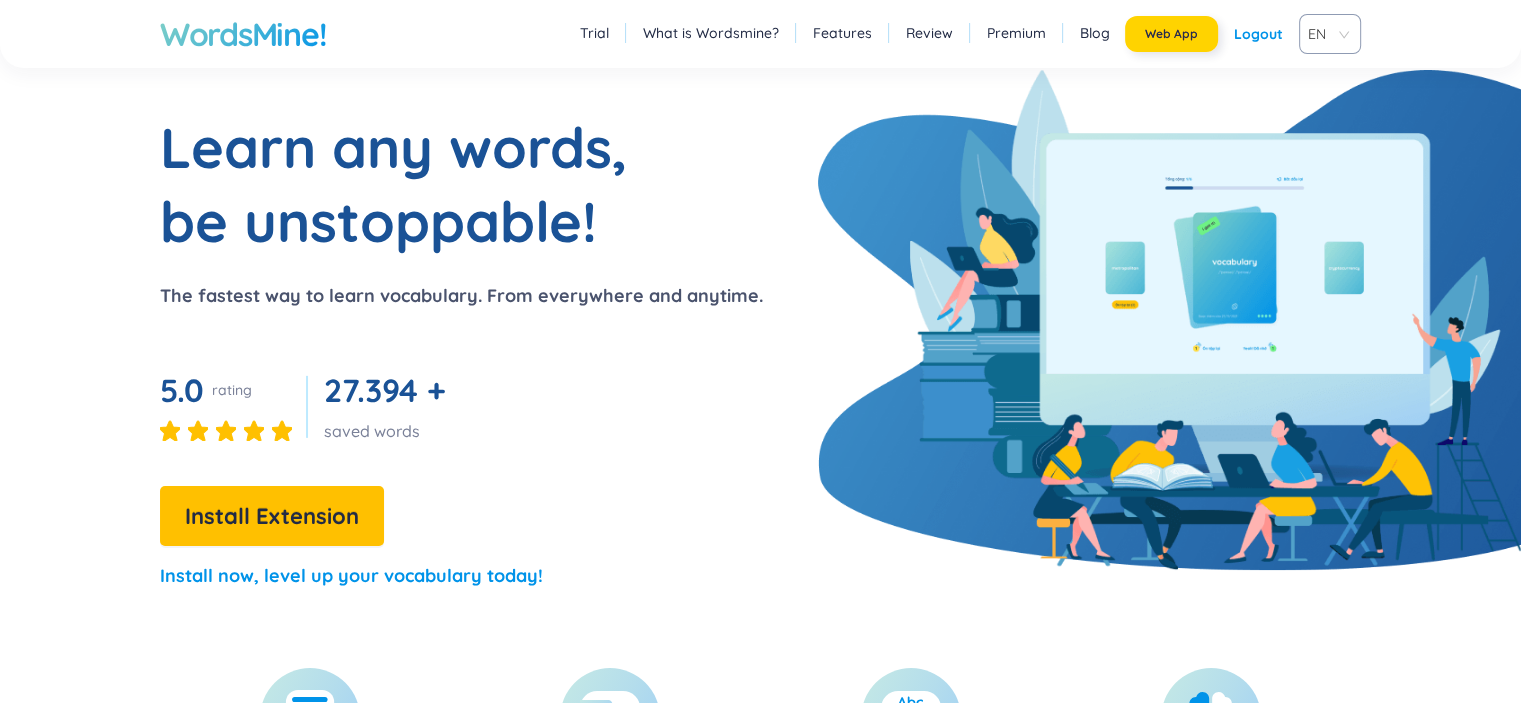 click on "Web App" at bounding box center (1171, 34) 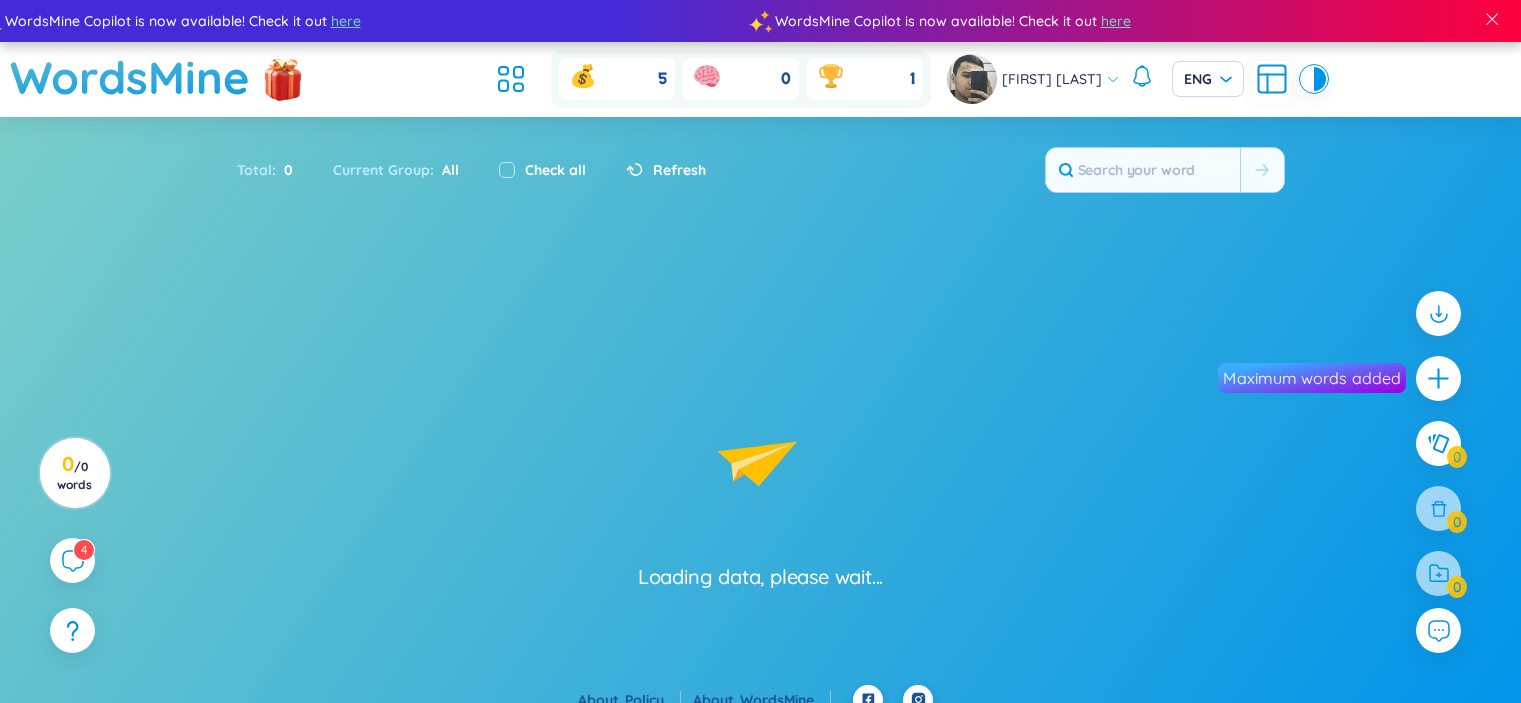 scroll, scrollTop: 0, scrollLeft: 0, axis: both 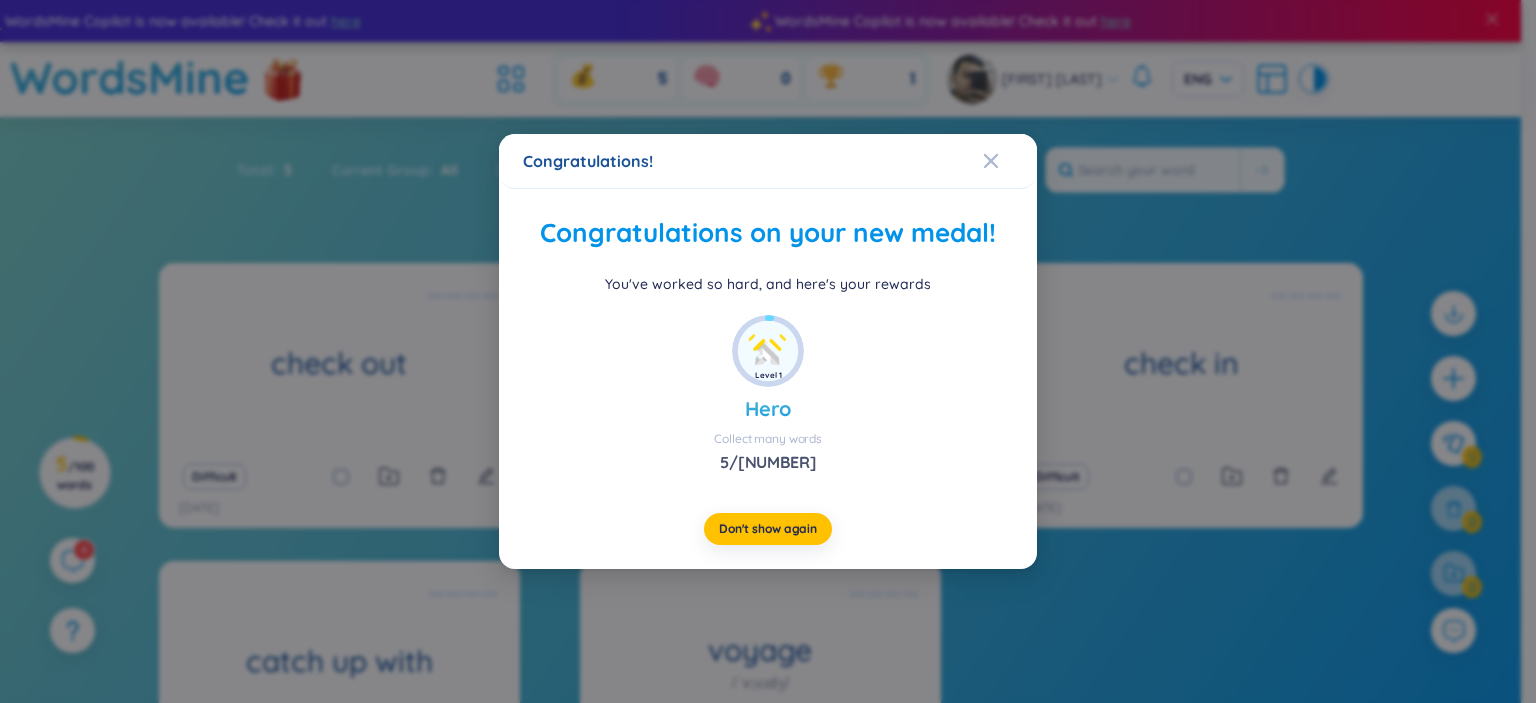drag, startPoint x: 998, startPoint y: 156, endPoint x: 712, endPoint y: 6, distance: 322.9489 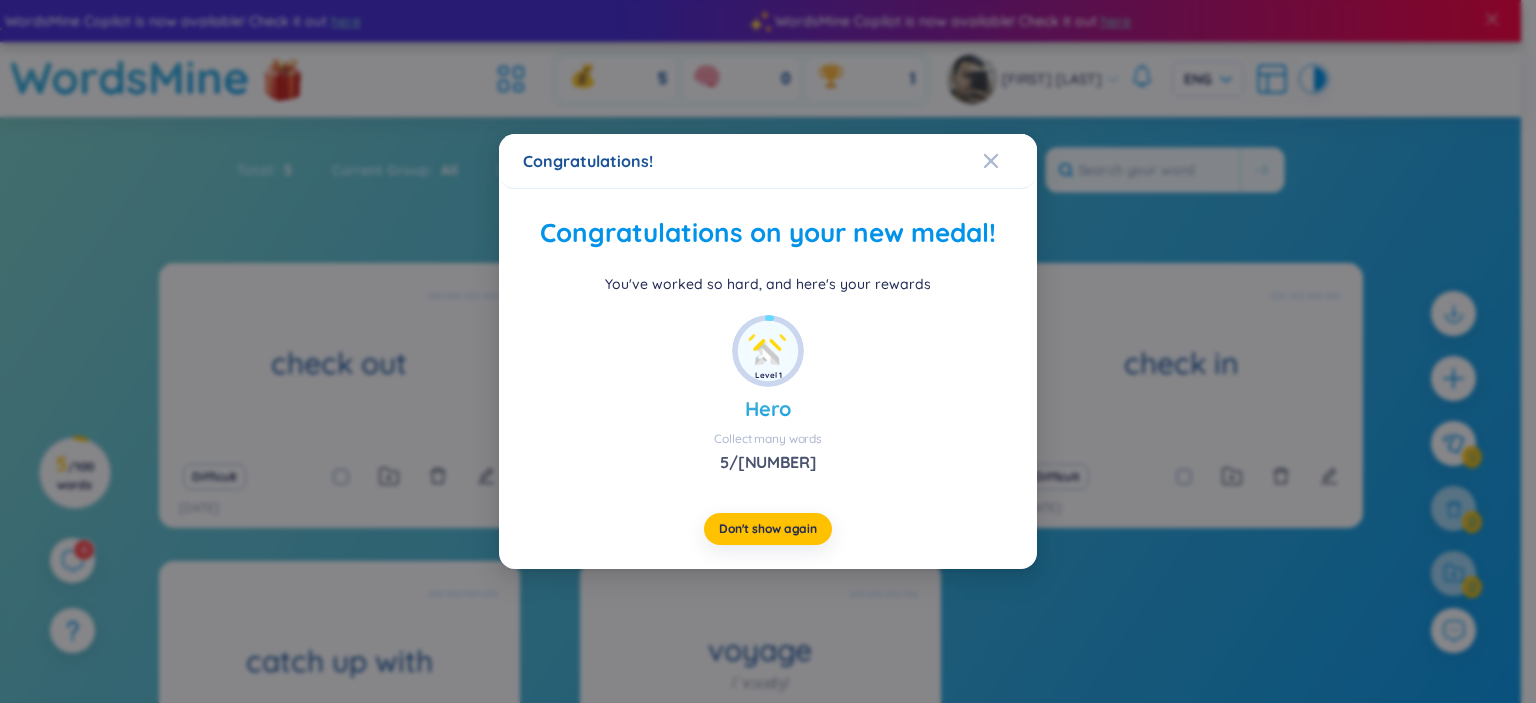 click 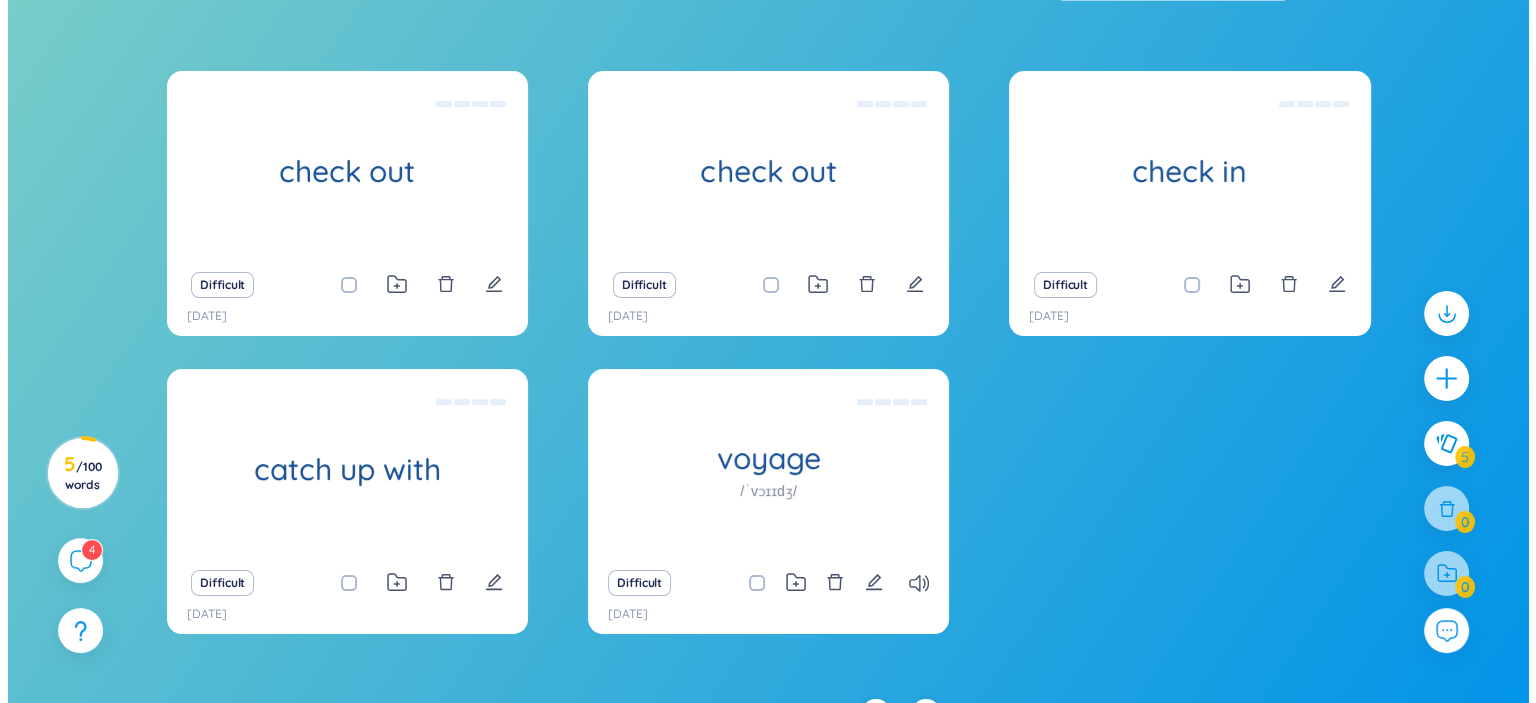 scroll, scrollTop: 200, scrollLeft: 0, axis: vertical 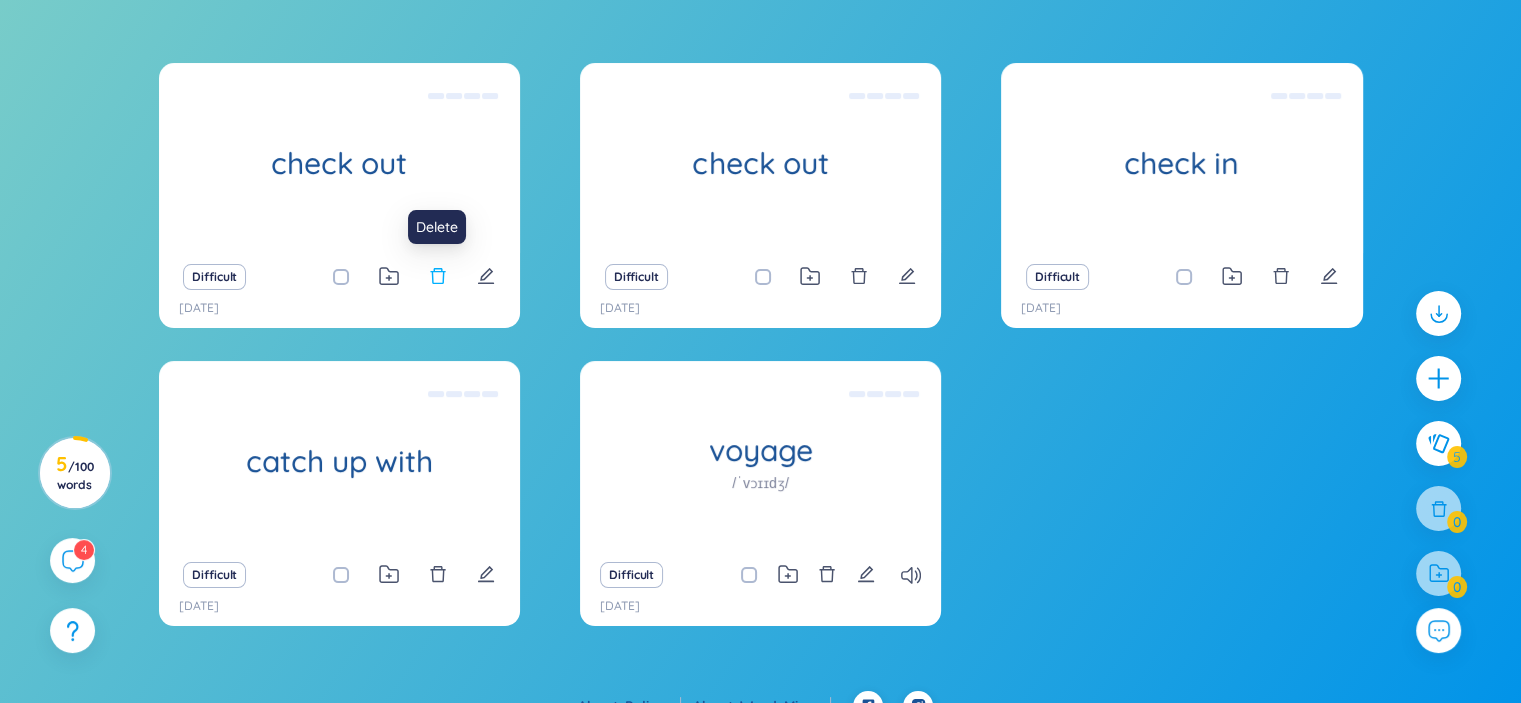 click 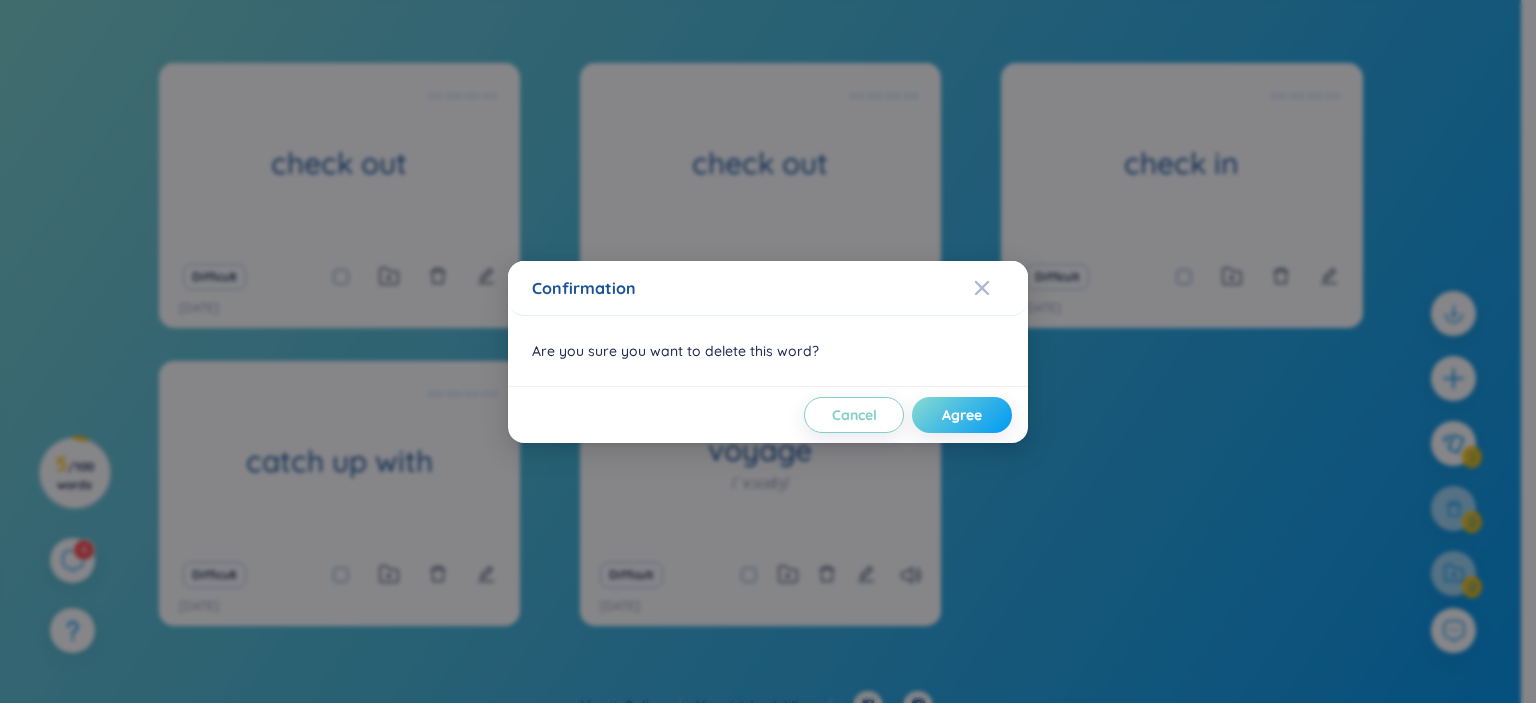 click on "Agree" at bounding box center (962, 415) 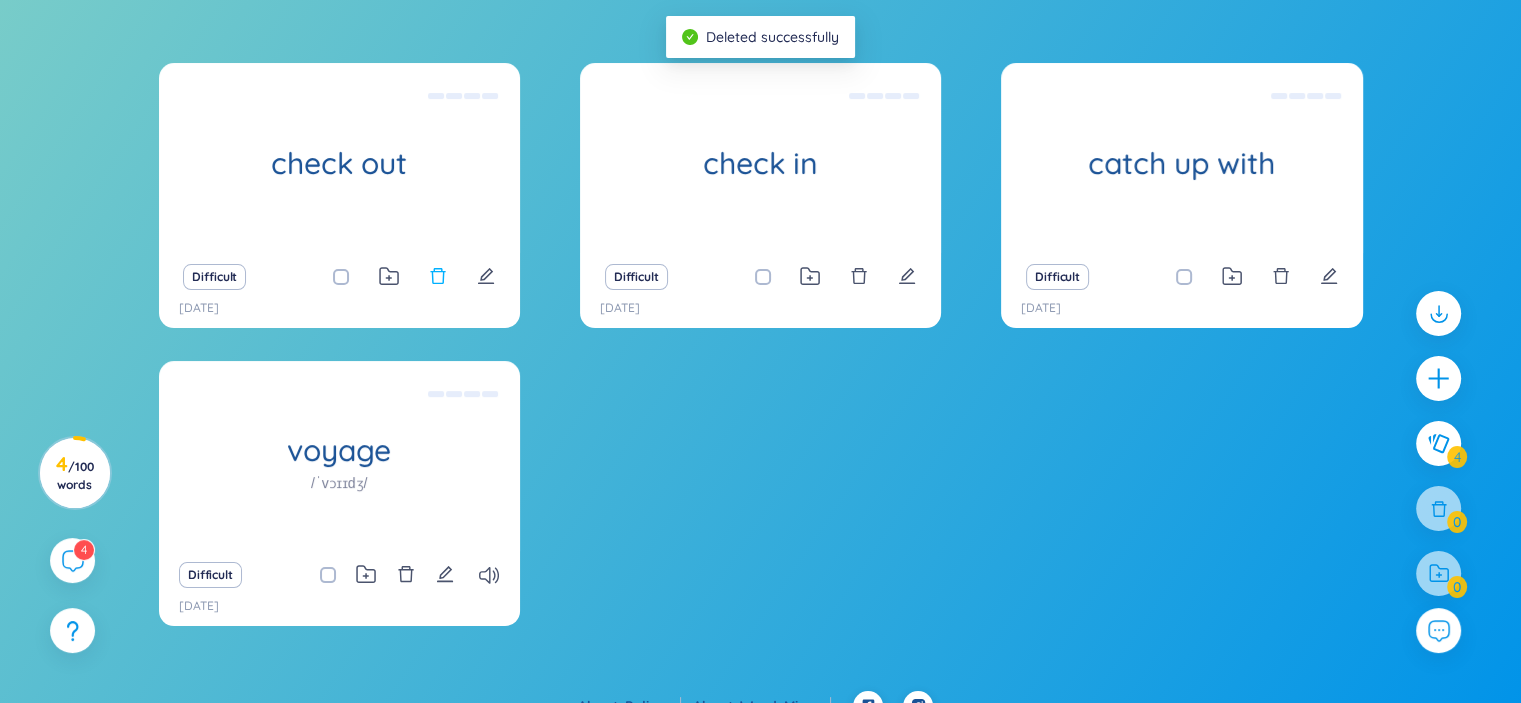 click 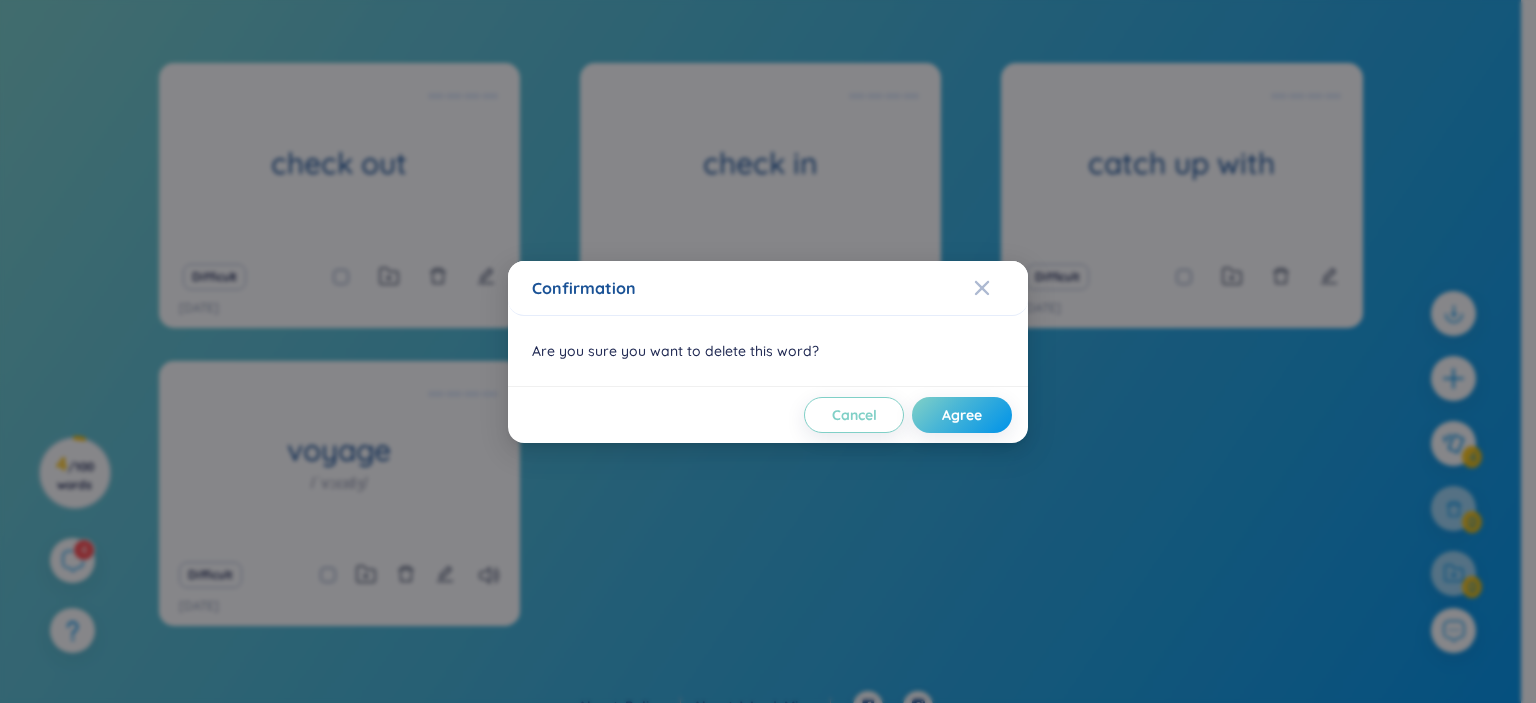 drag, startPoint x: 956, startPoint y: 417, endPoint x: 740, endPoint y: 349, distance: 226.45088 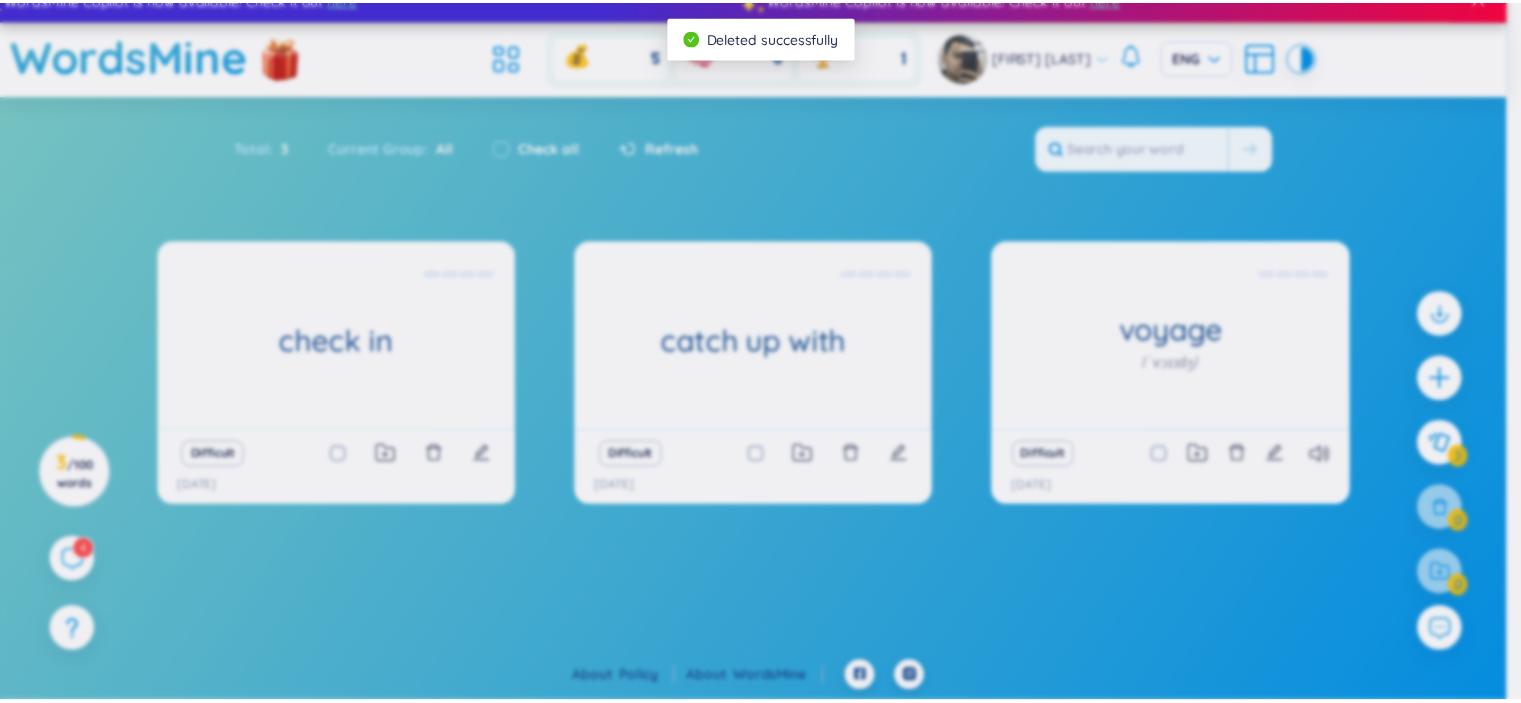 scroll, scrollTop: 20, scrollLeft: 0, axis: vertical 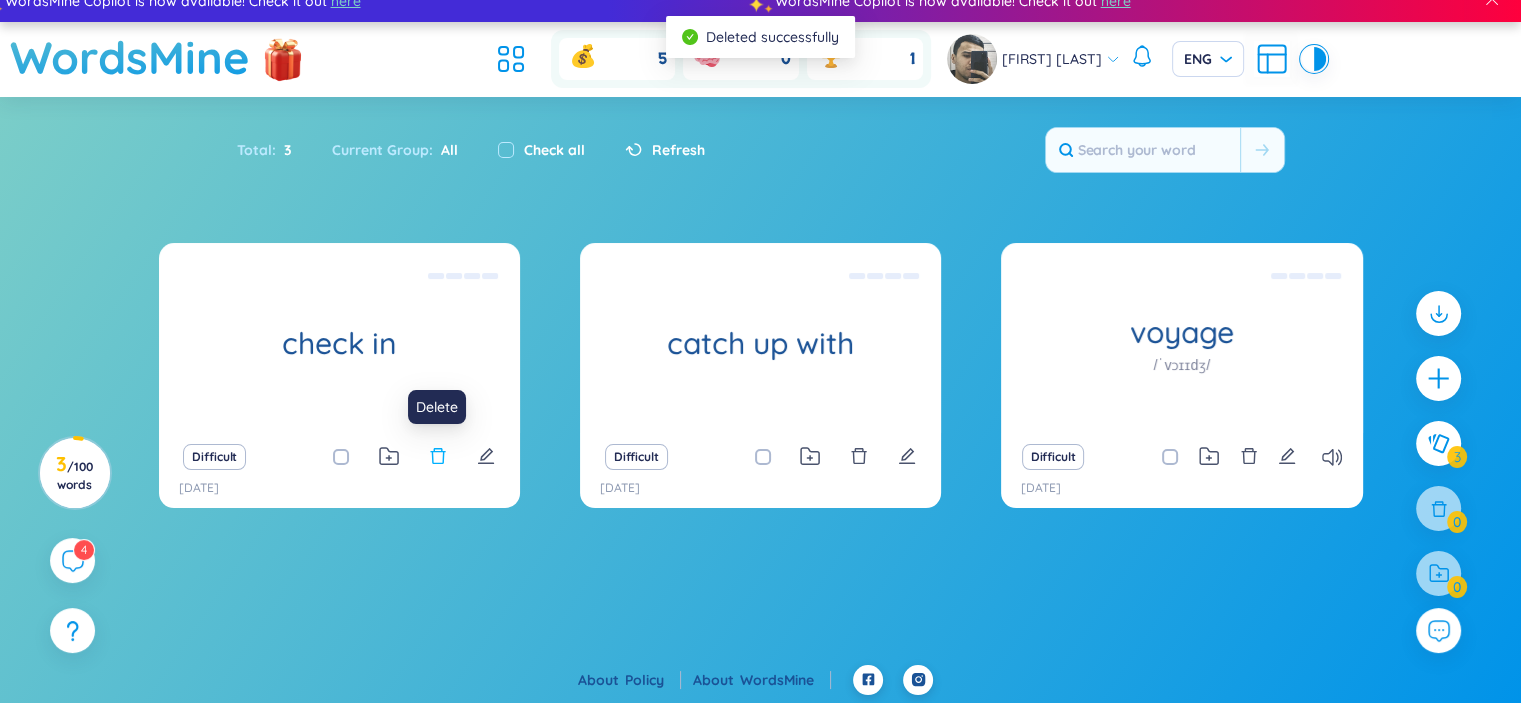 click 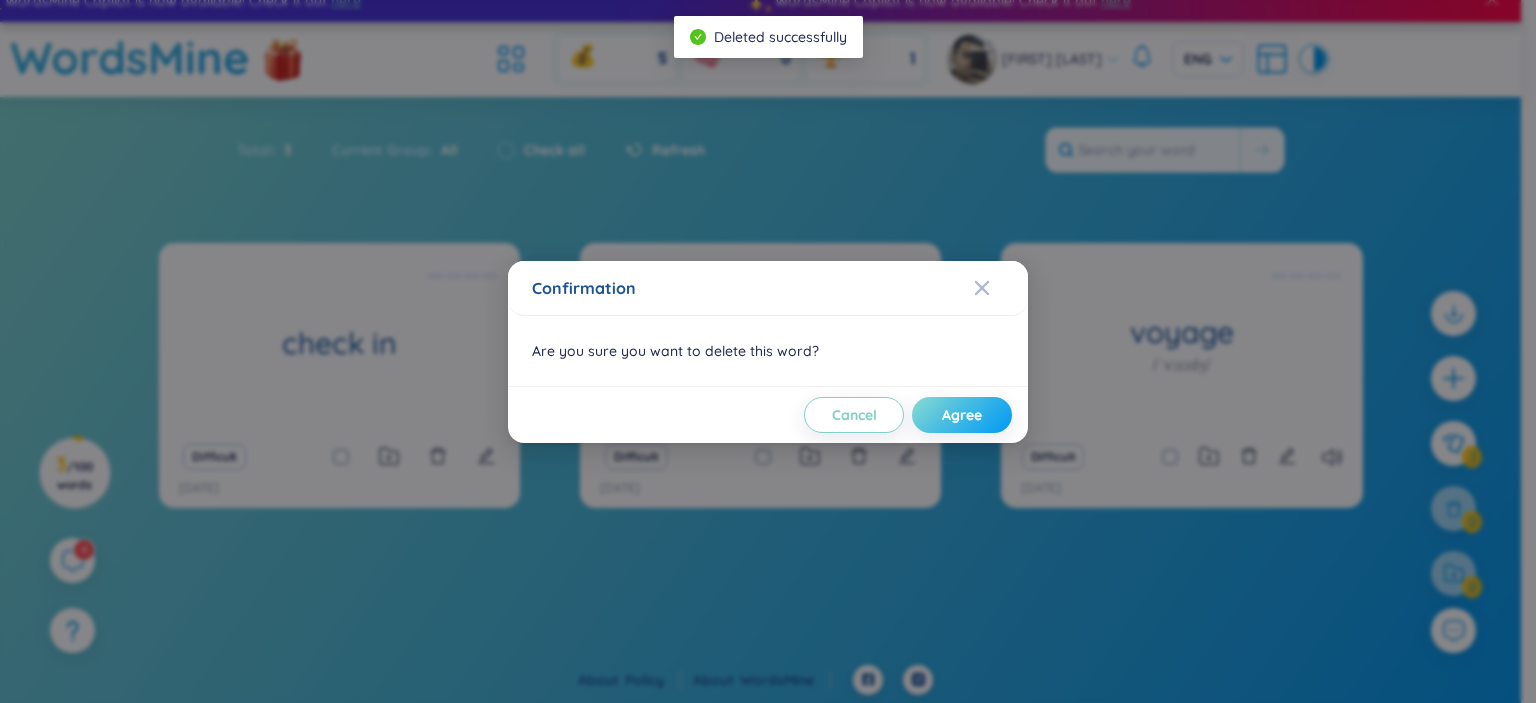 click on "Agree" at bounding box center [962, 415] 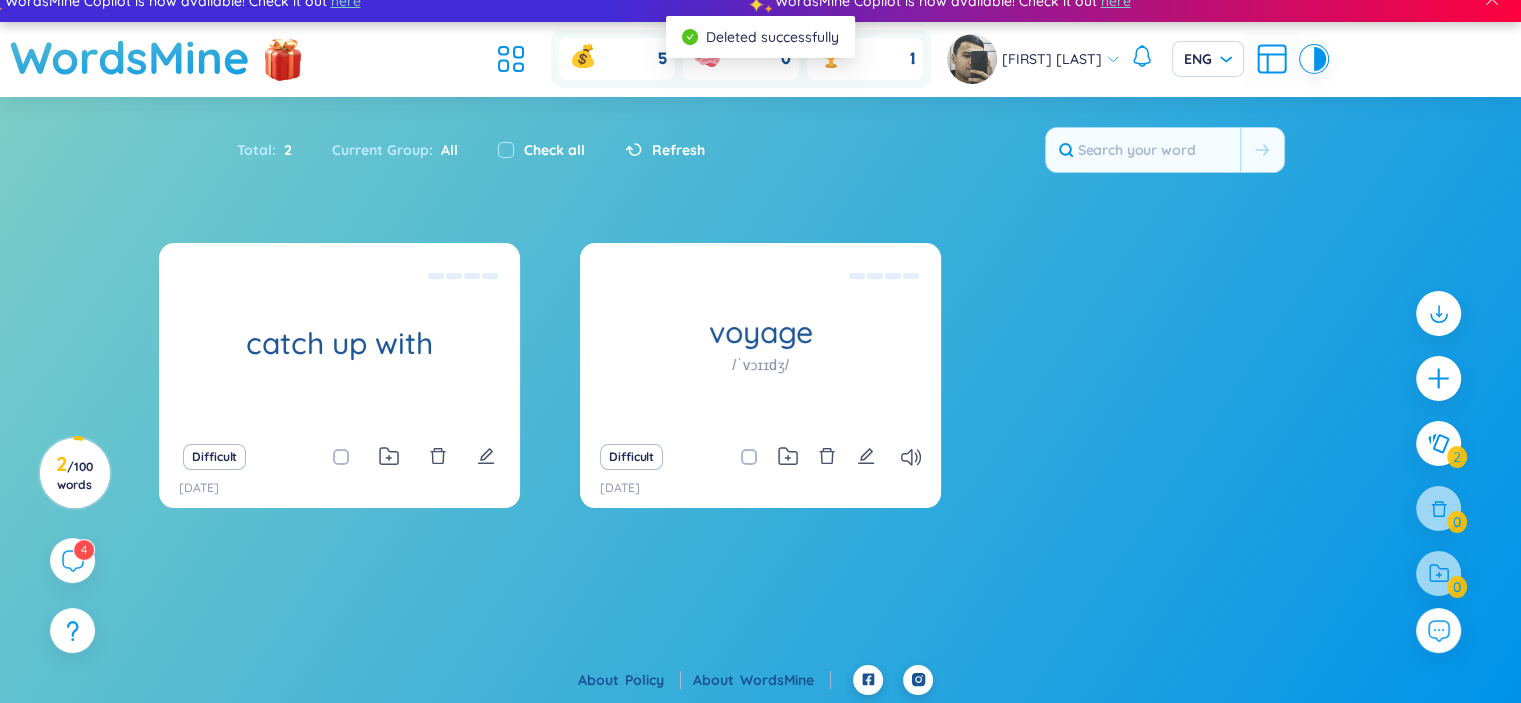 click on "Difficult" at bounding box center (339, 457) 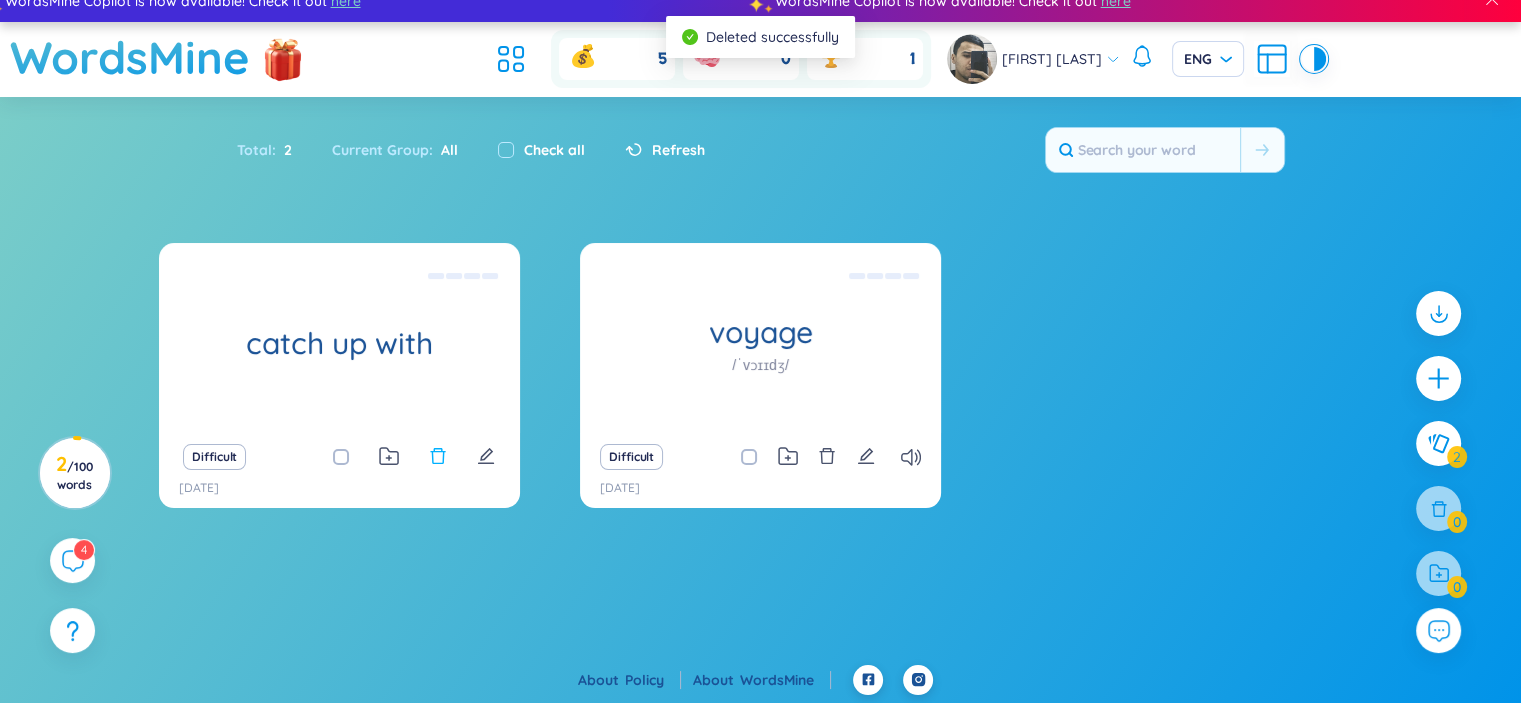 click 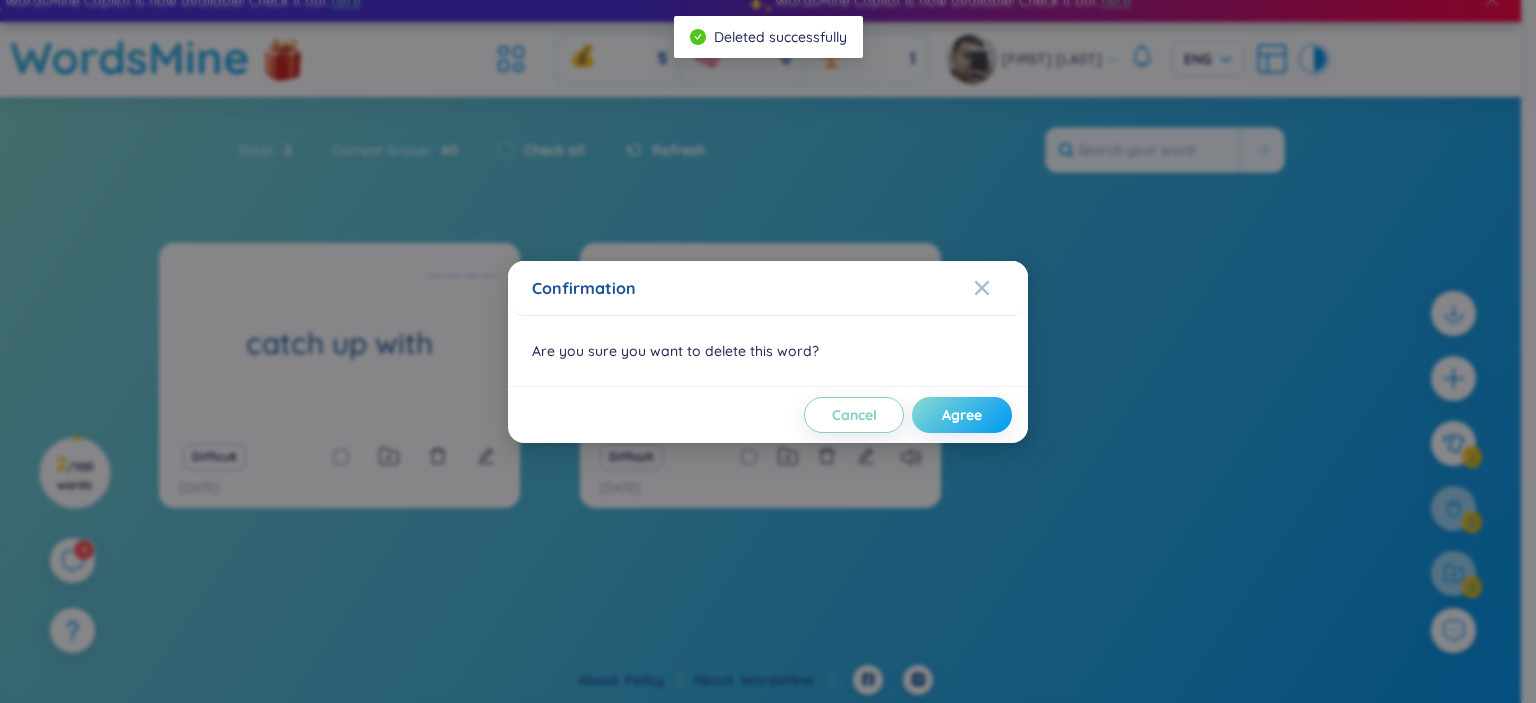 click on "Agree" at bounding box center [962, 415] 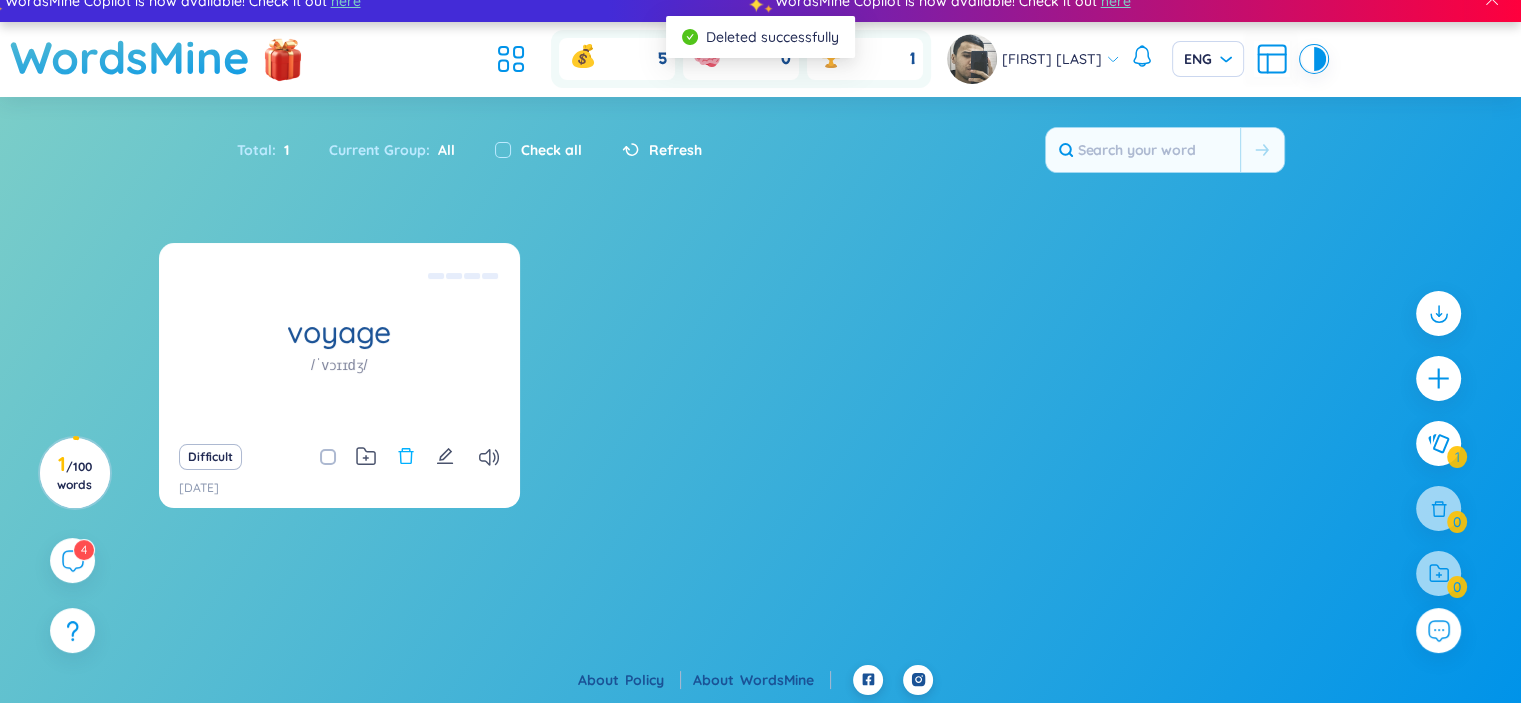 click 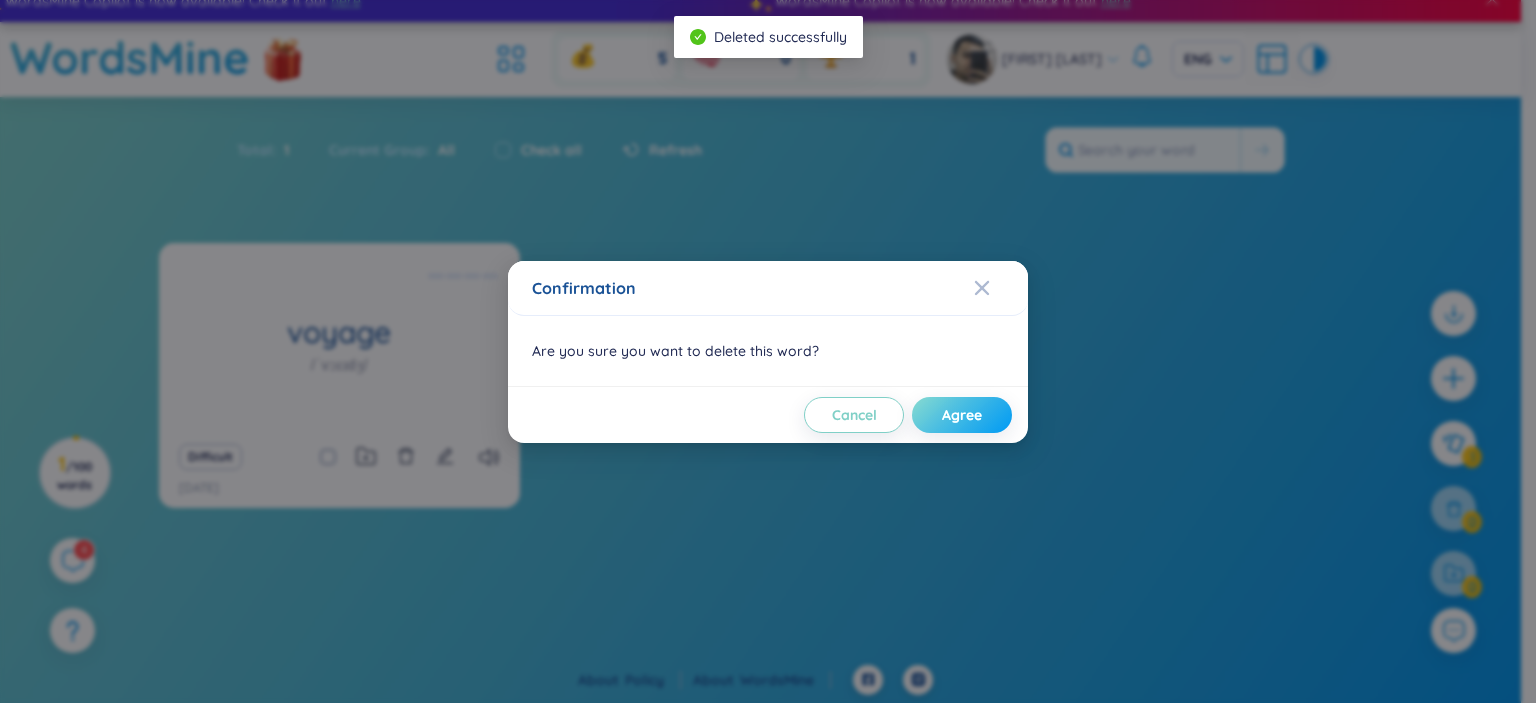 click on "Agree" at bounding box center (962, 415) 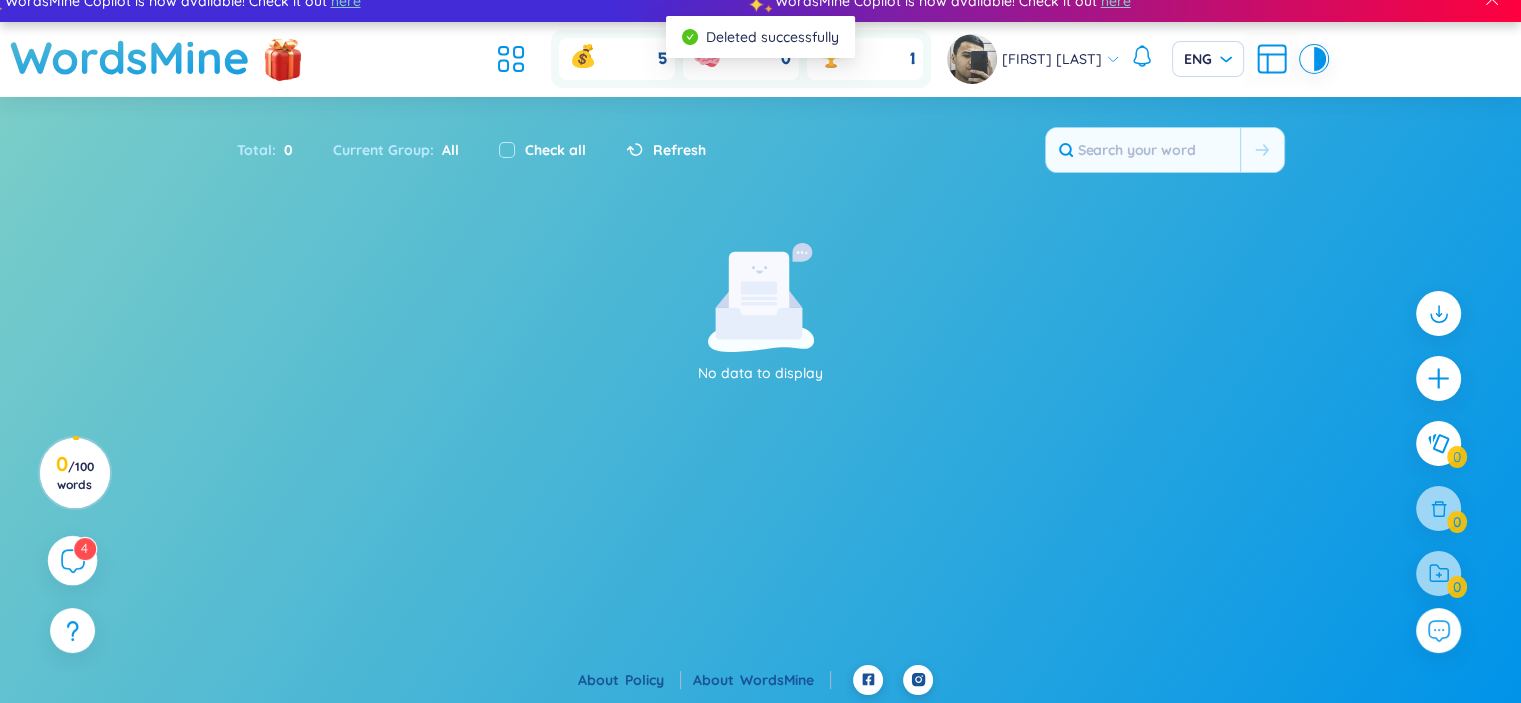 click 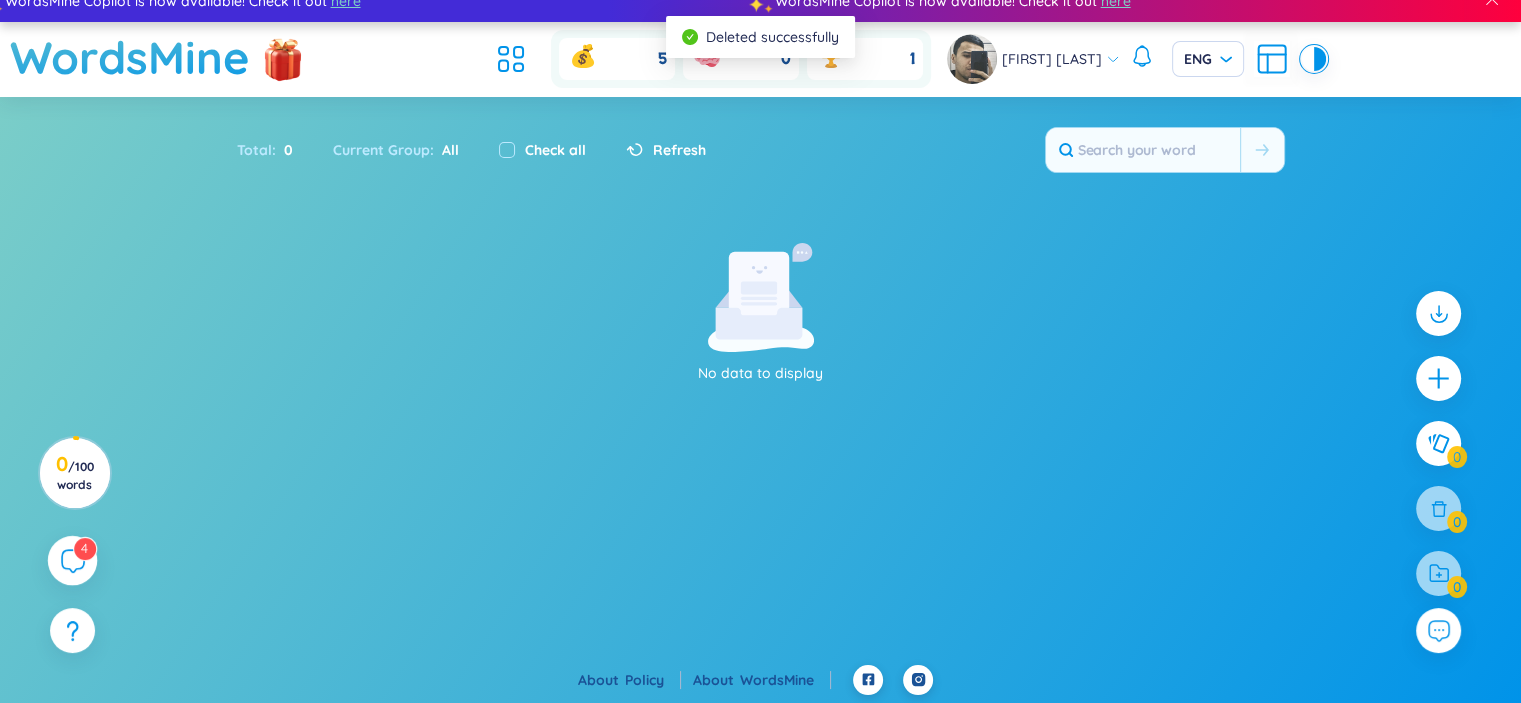 click 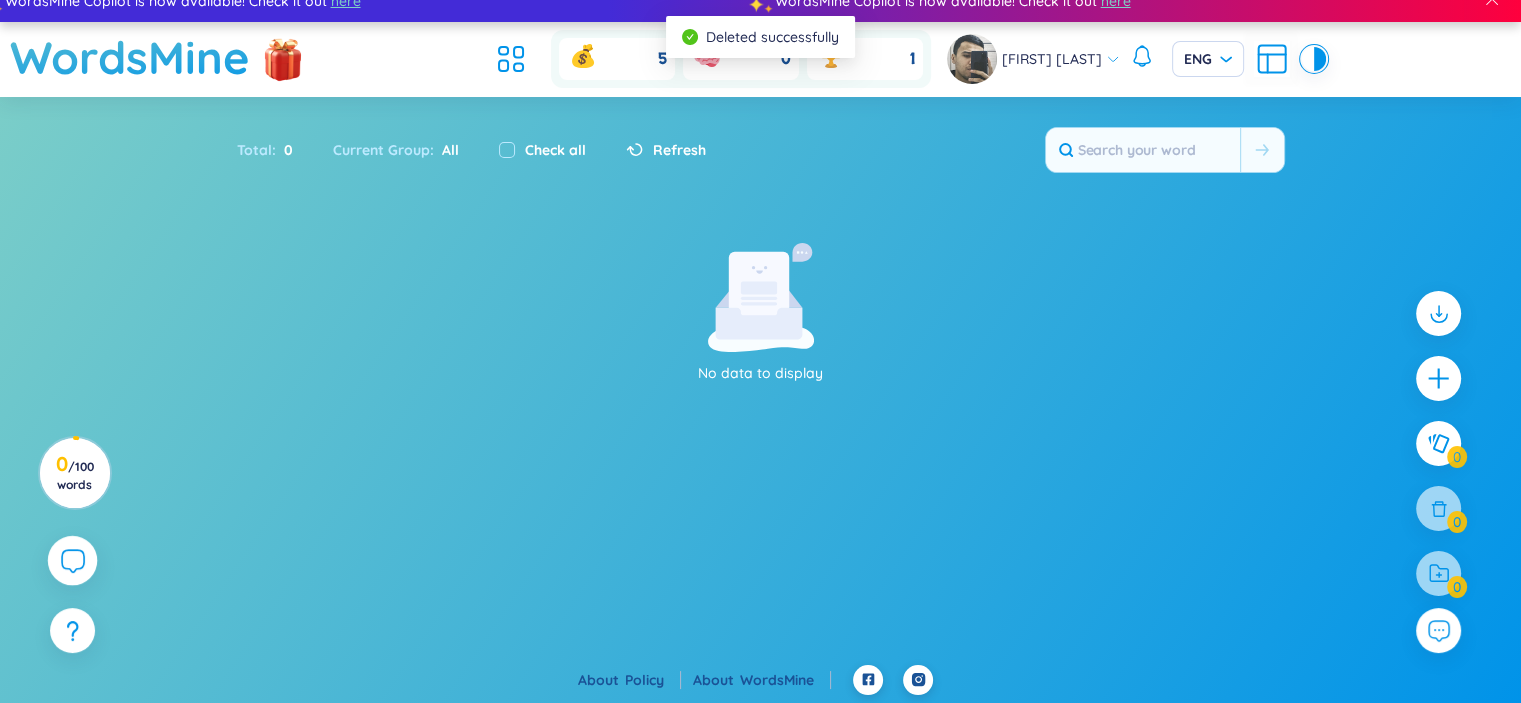 click 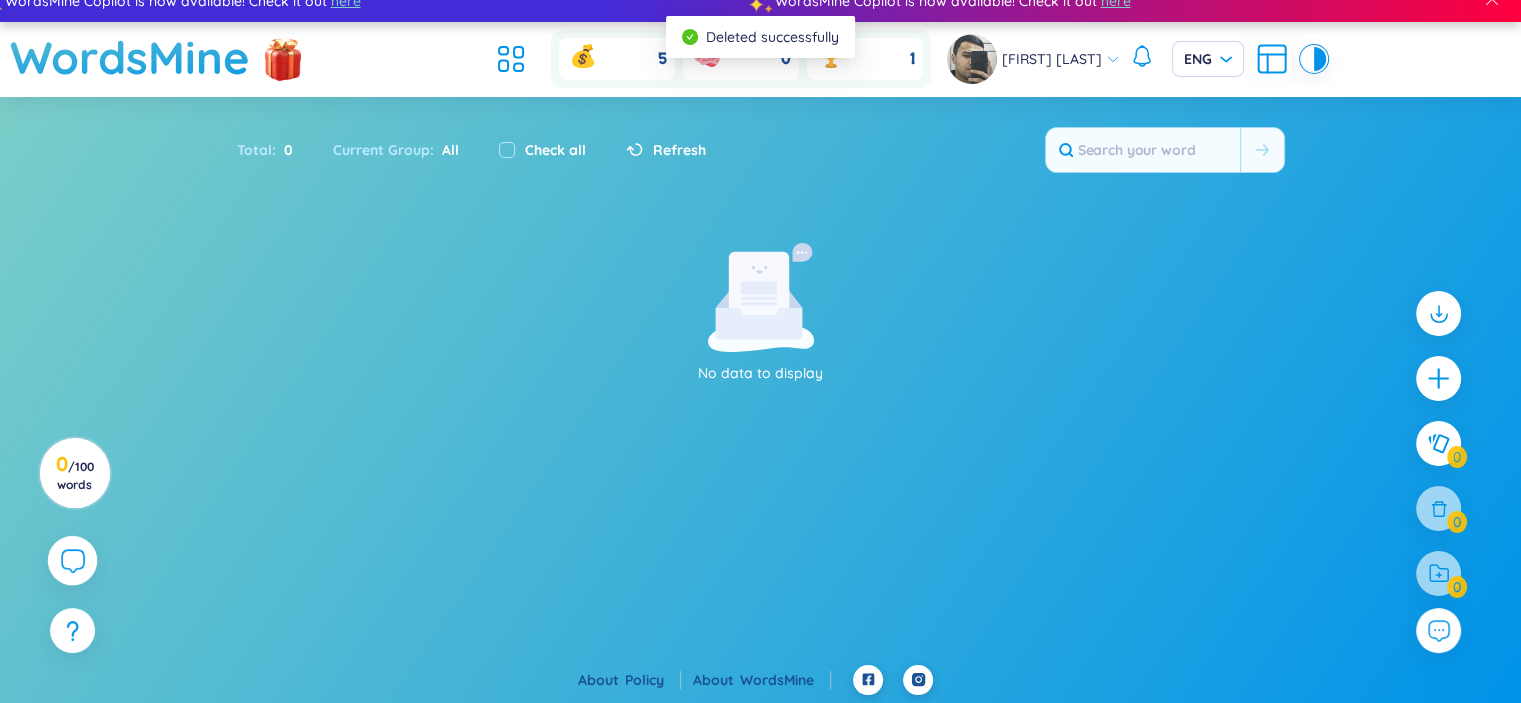 click 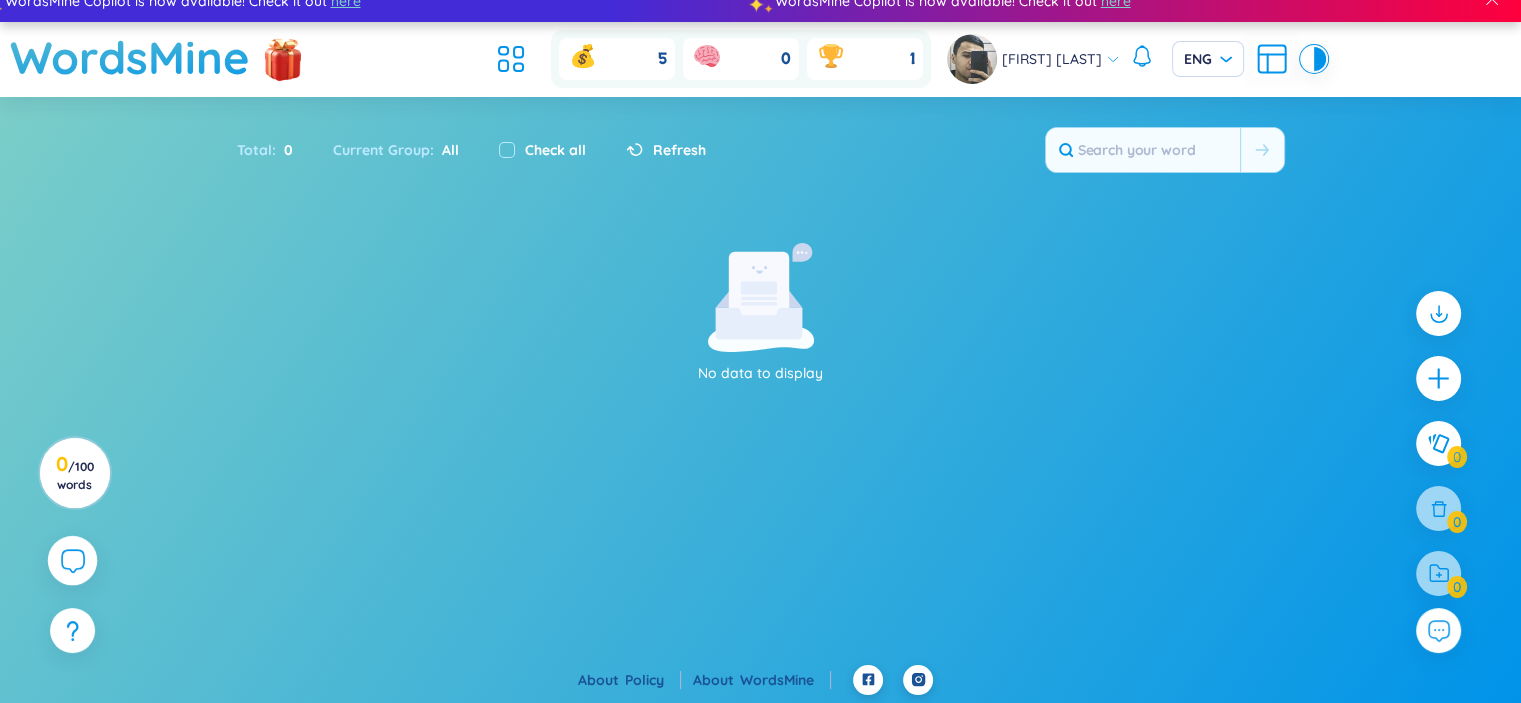 scroll, scrollTop: 23064, scrollLeft: 0, axis: vertical 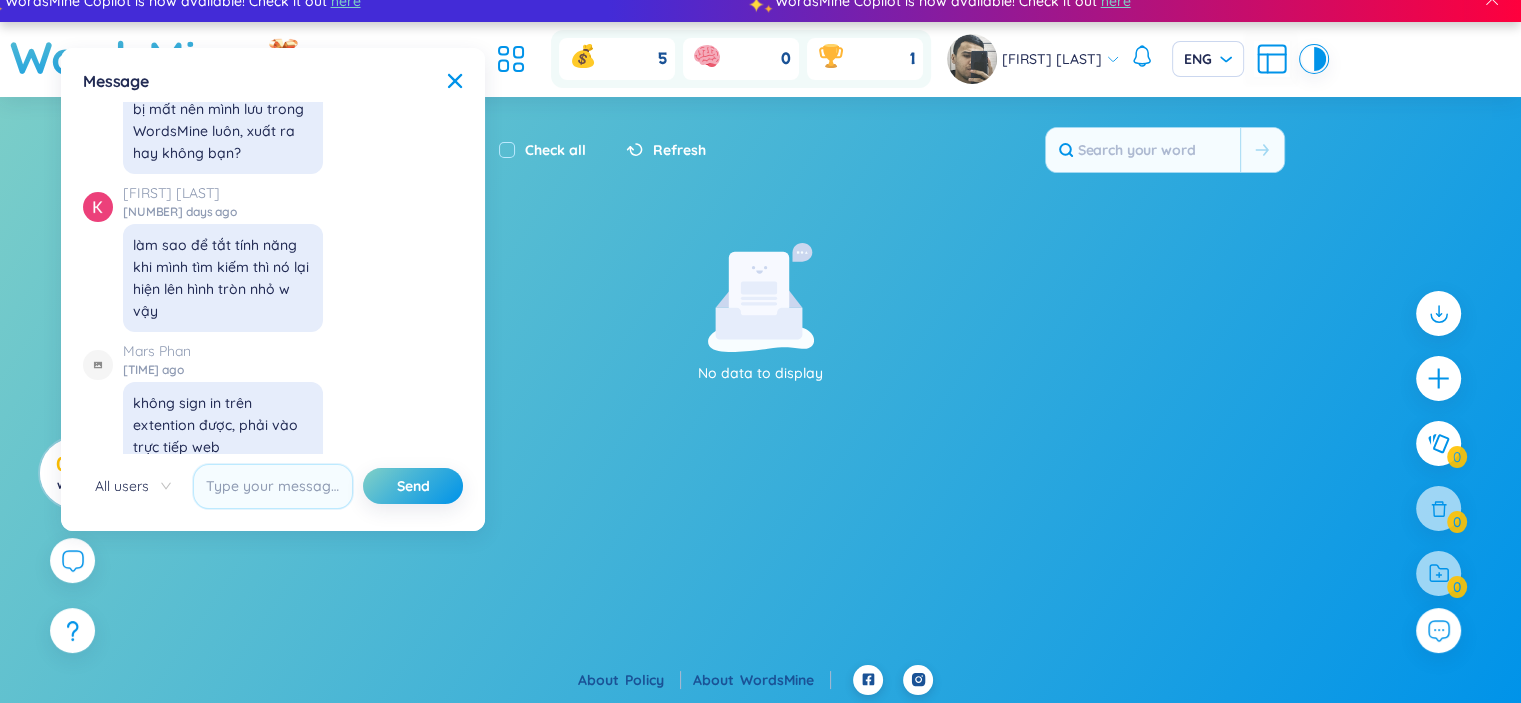 click on "No data to display" at bounding box center [761, 313] 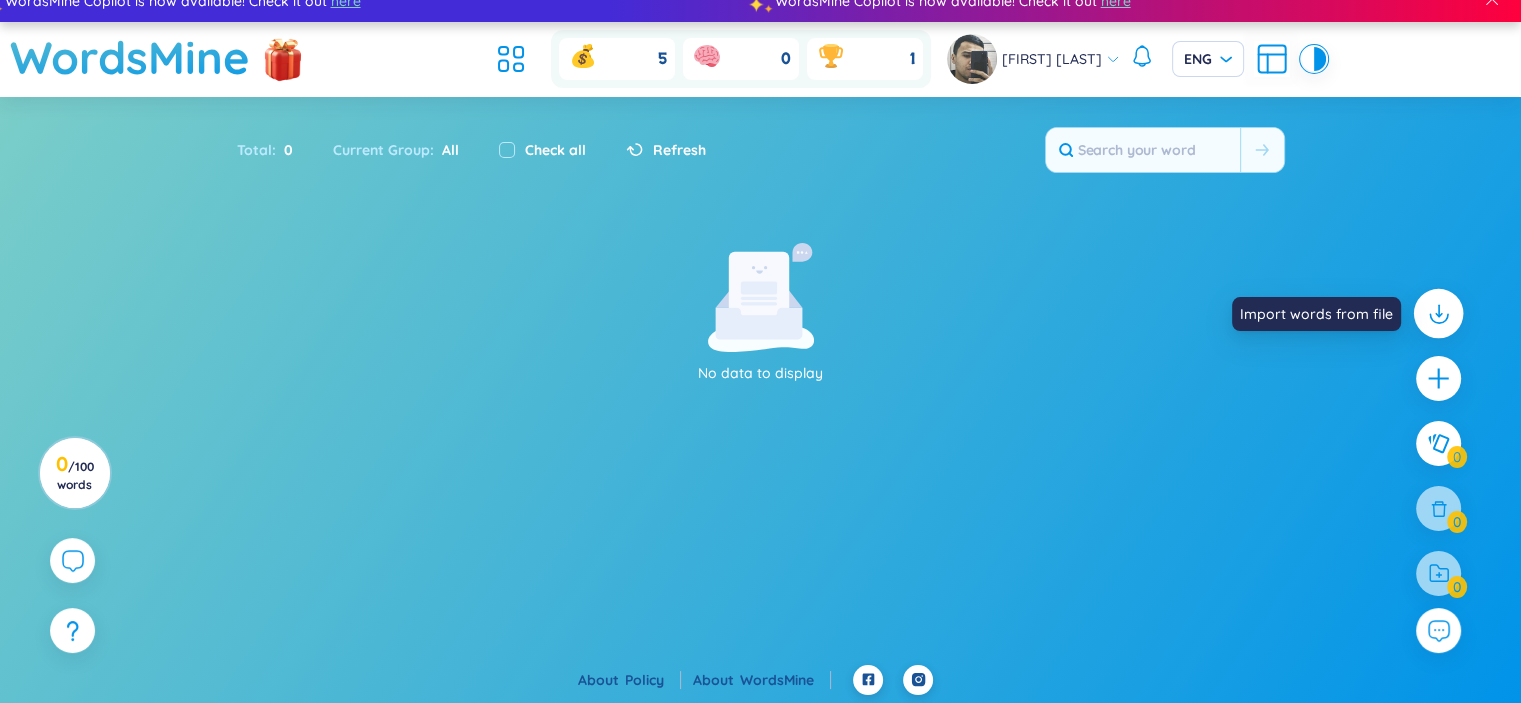 click at bounding box center [1439, 314] 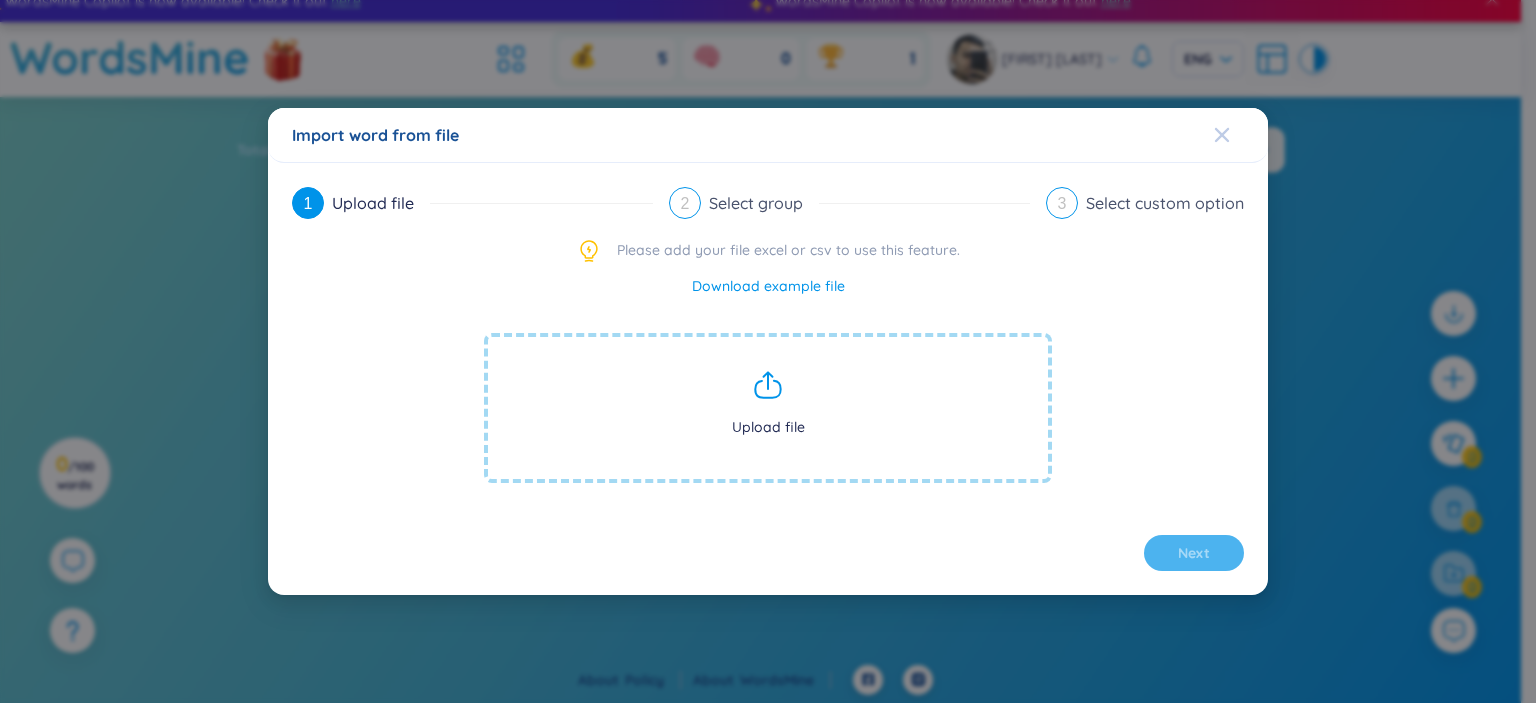 click at bounding box center (1241, 135) 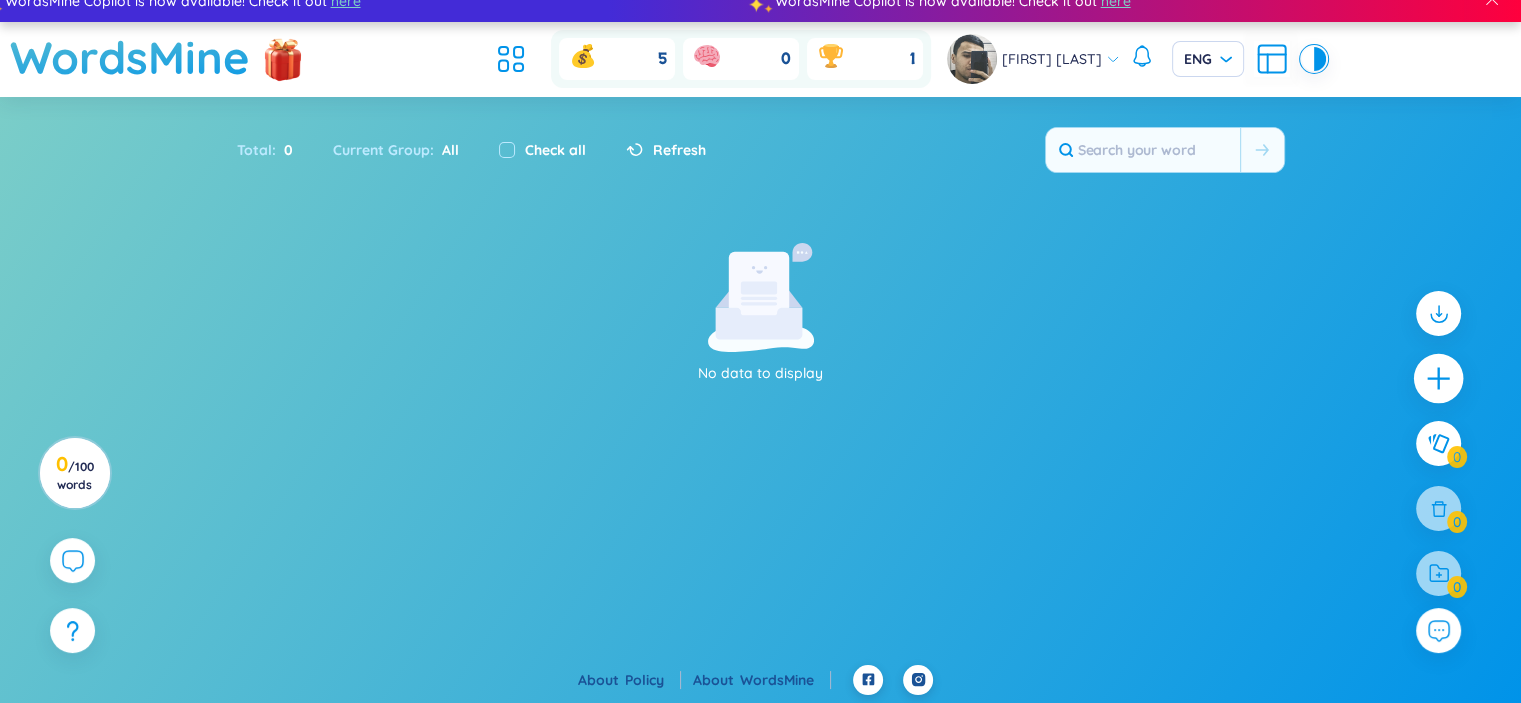 click 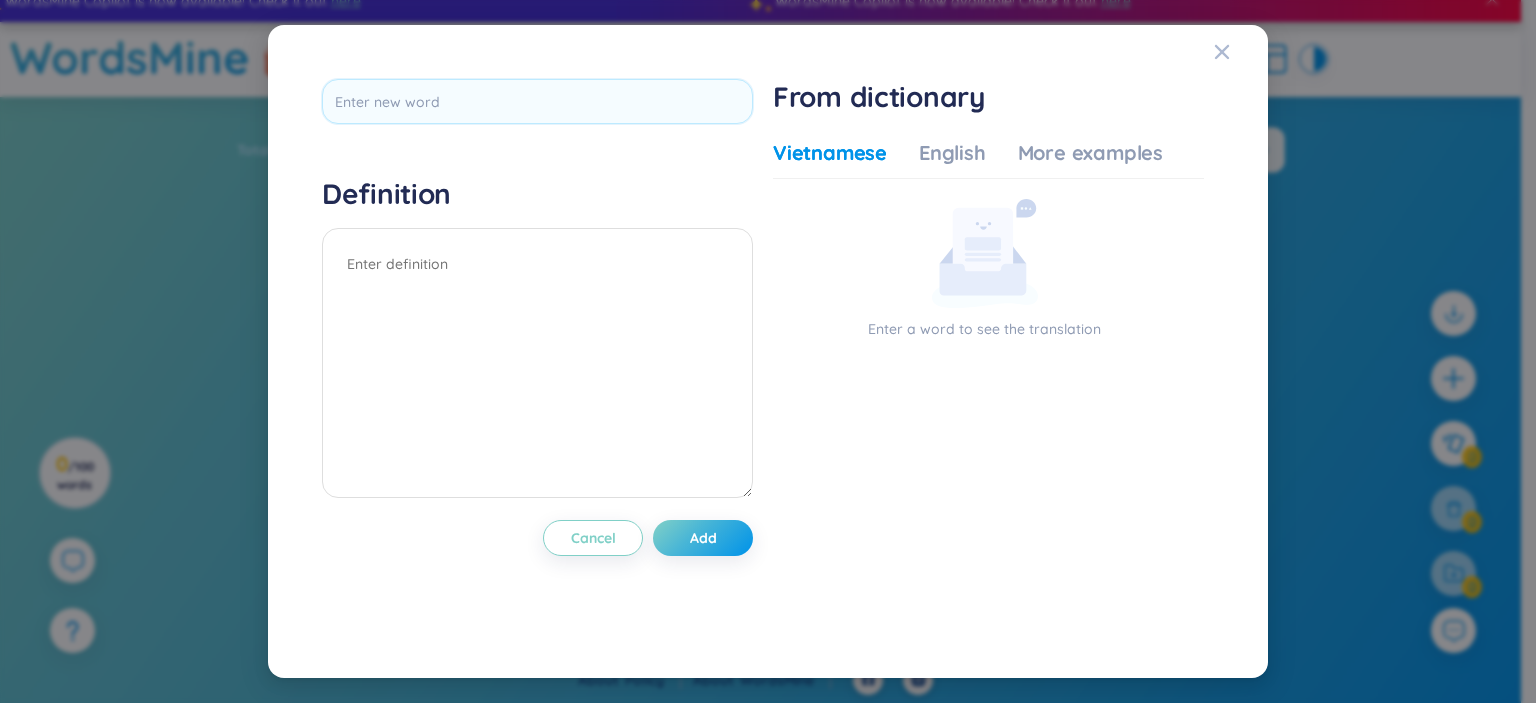 click on "Vietnamese English More examples" at bounding box center [968, 159] 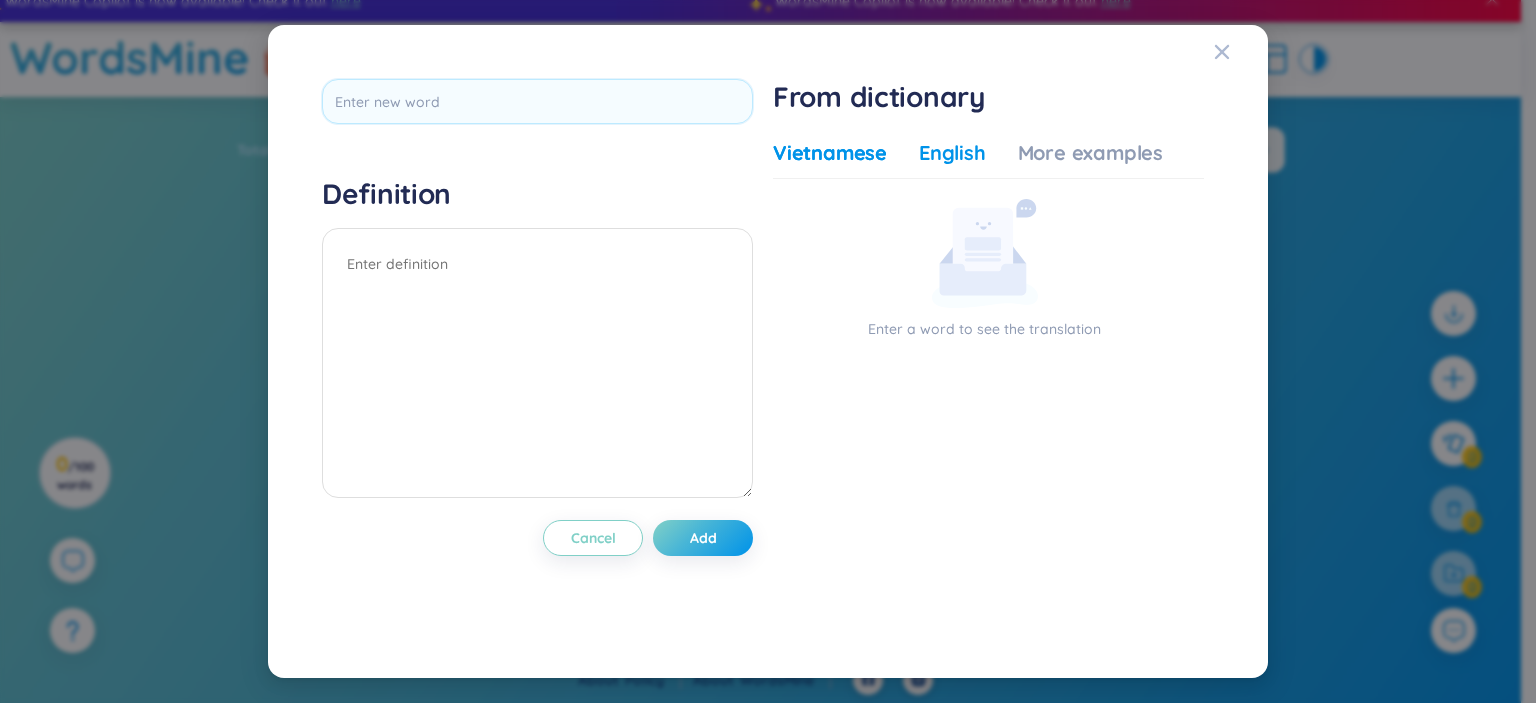 click on "English" at bounding box center (952, 153) 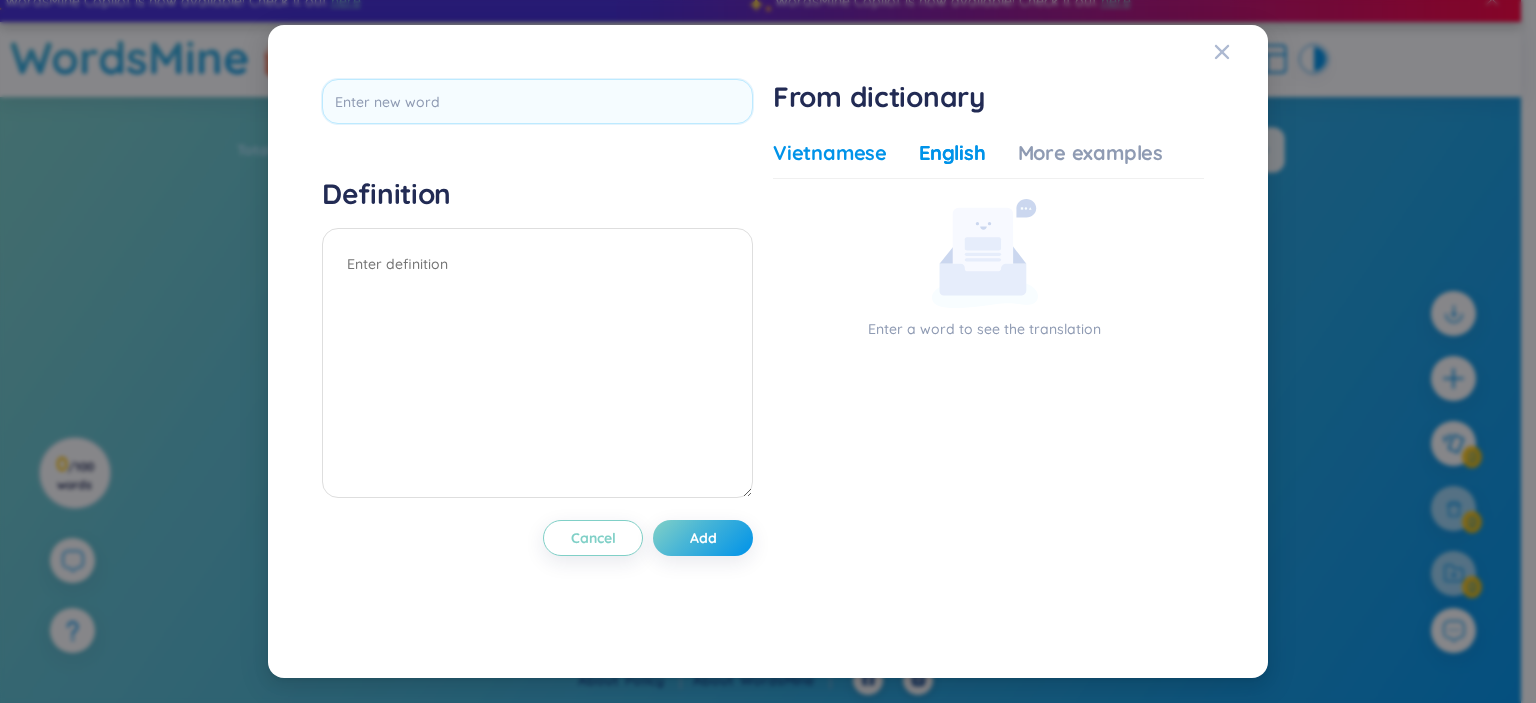 click on "Vietnamese" at bounding box center (830, 153) 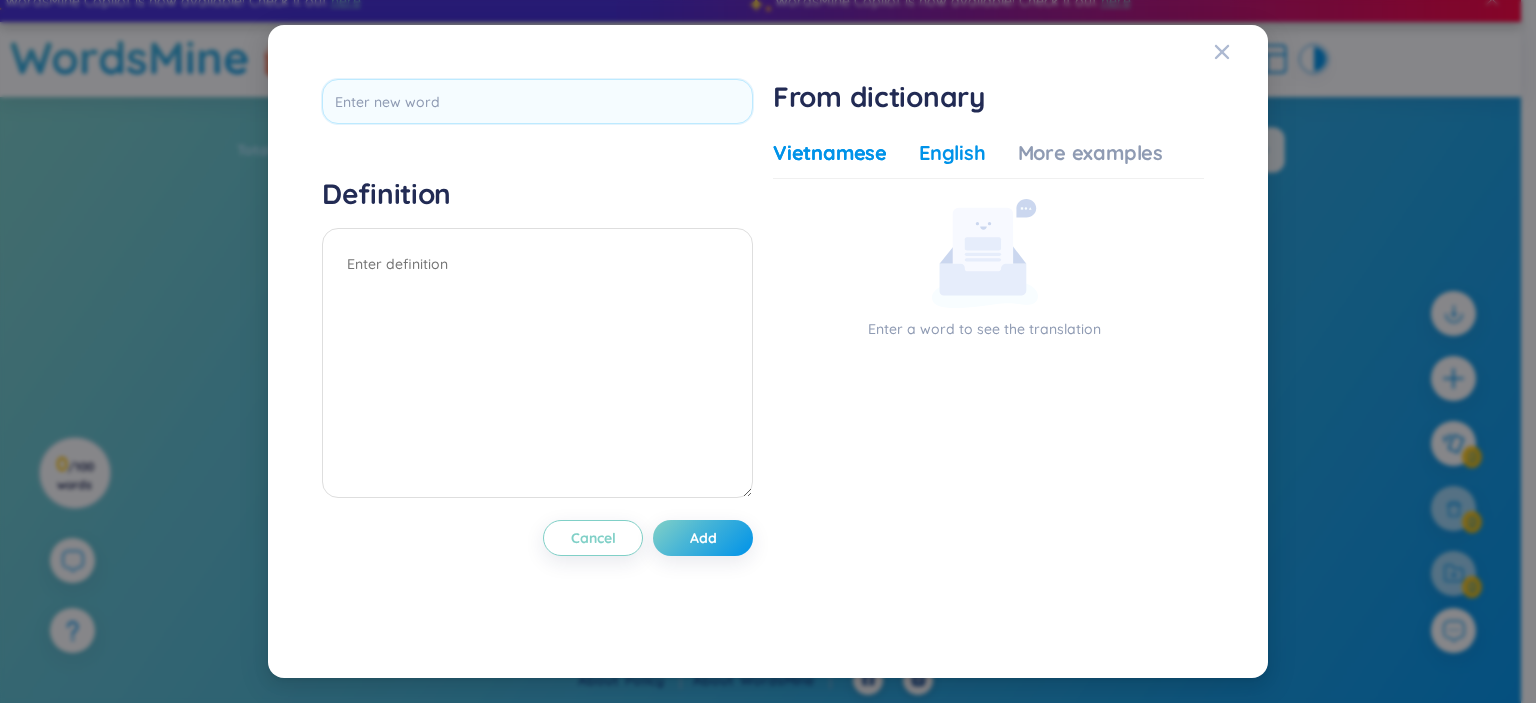 click on "English" at bounding box center (952, 153) 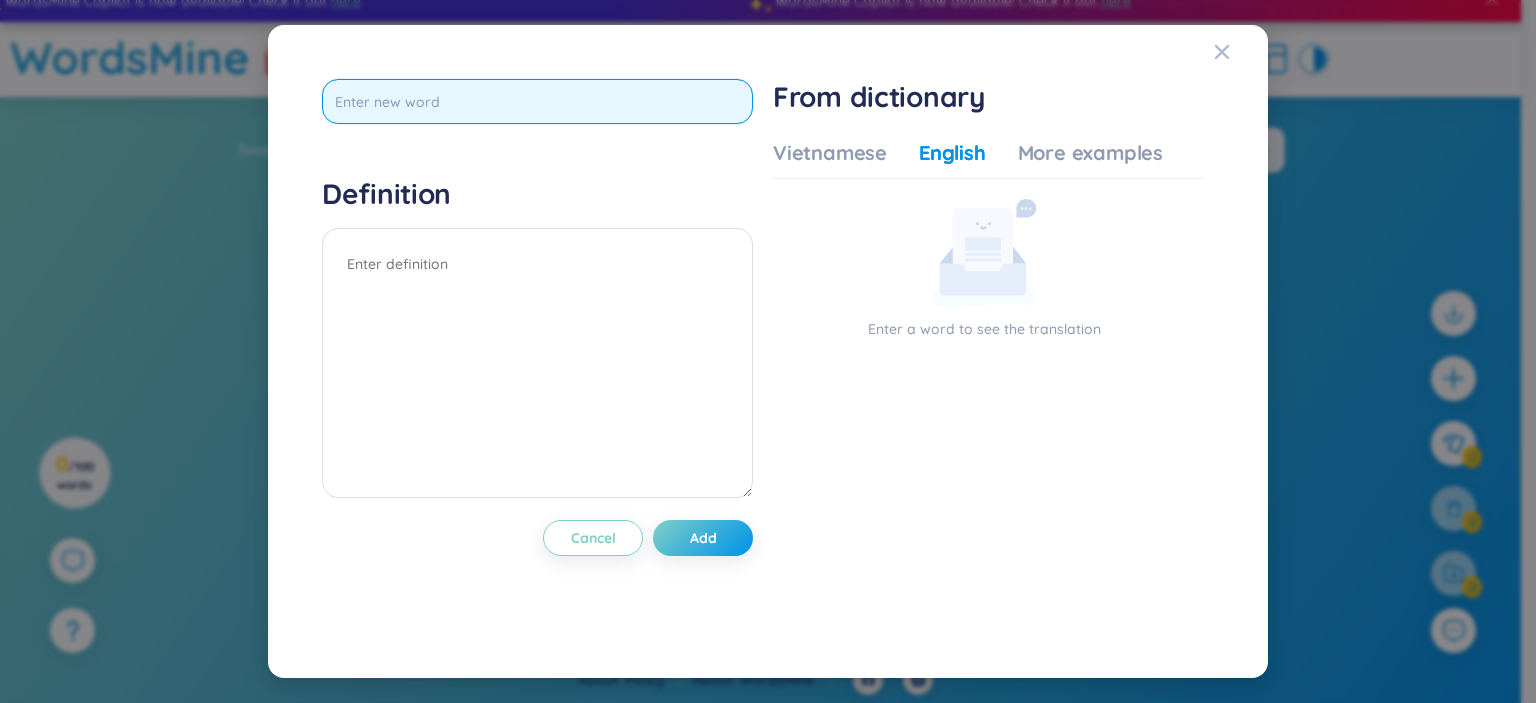 click at bounding box center (537, 101) 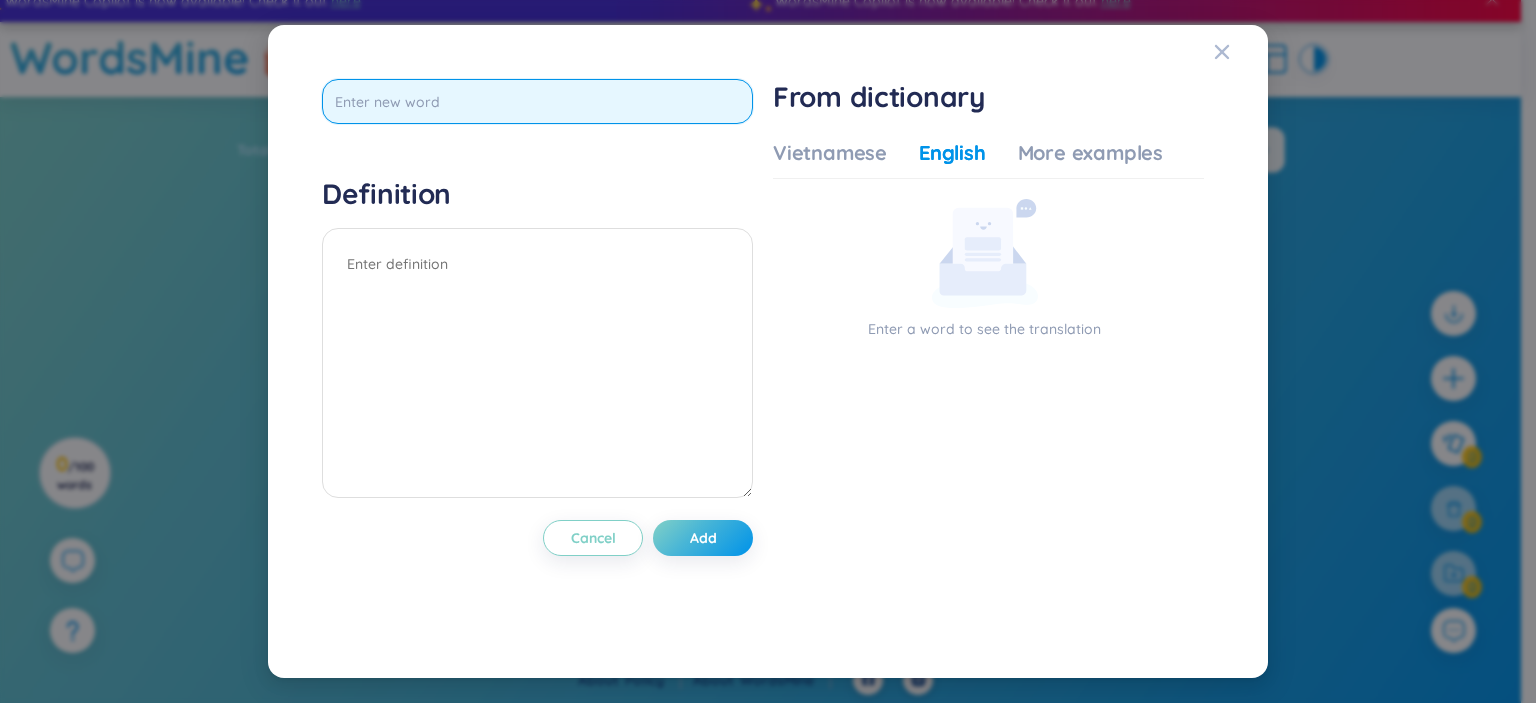 paste on "hurricane" 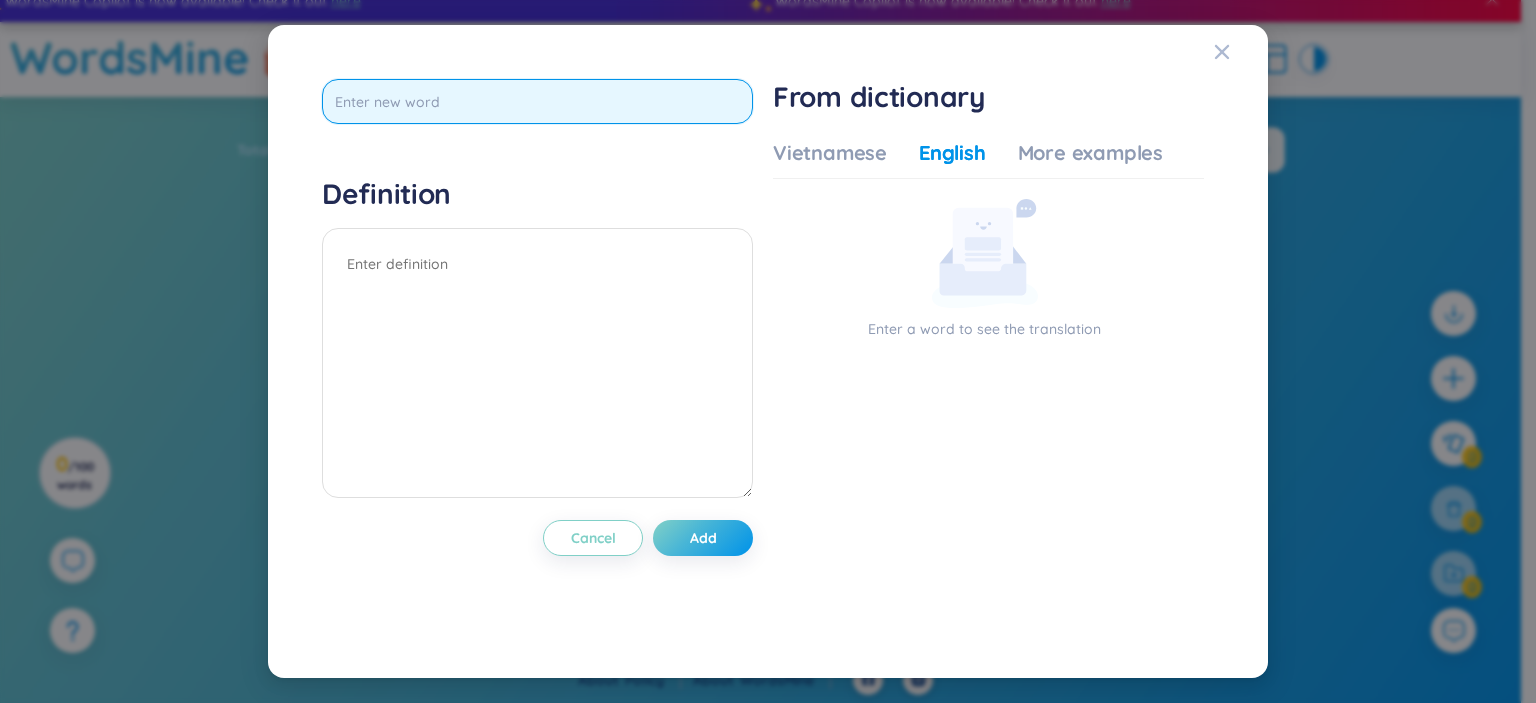 type on "hurricane" 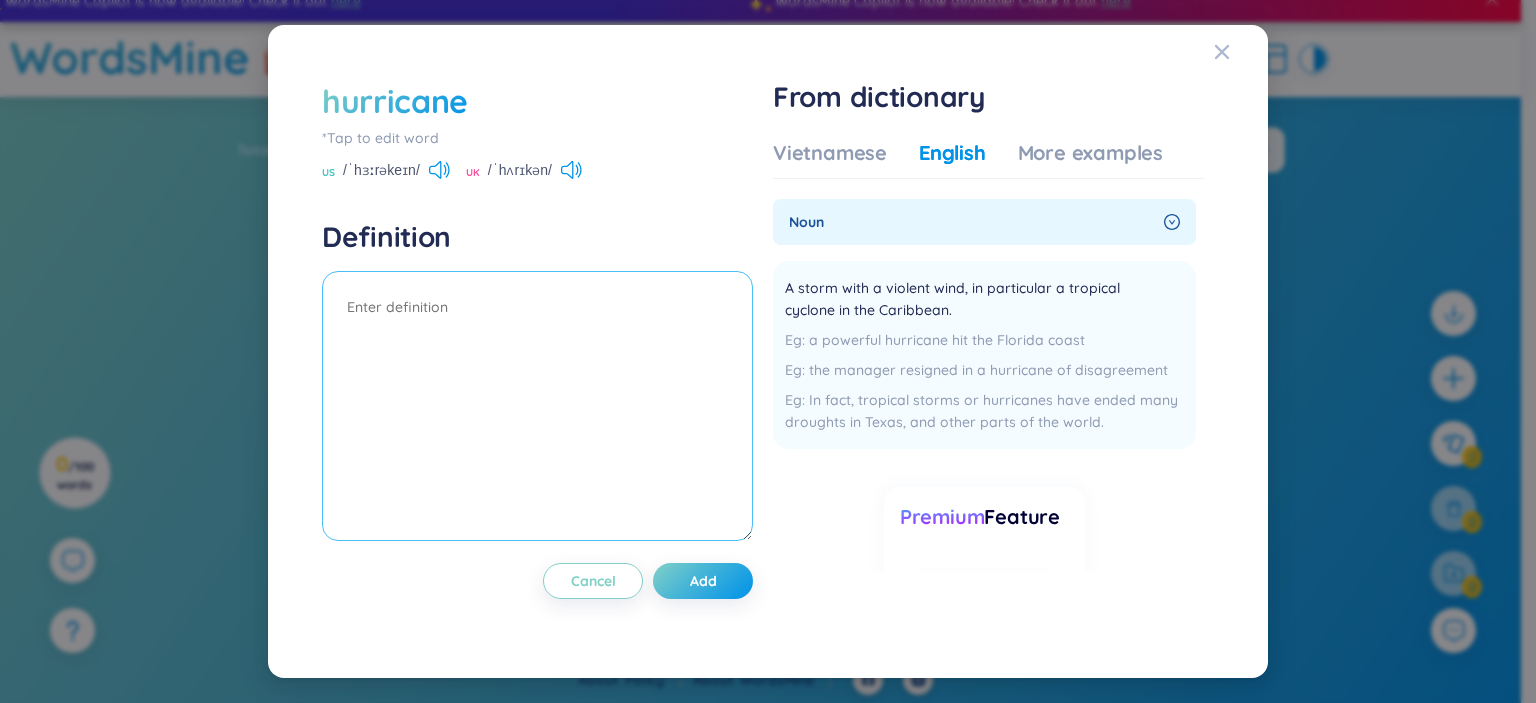 click at bounding box center (537, 406) 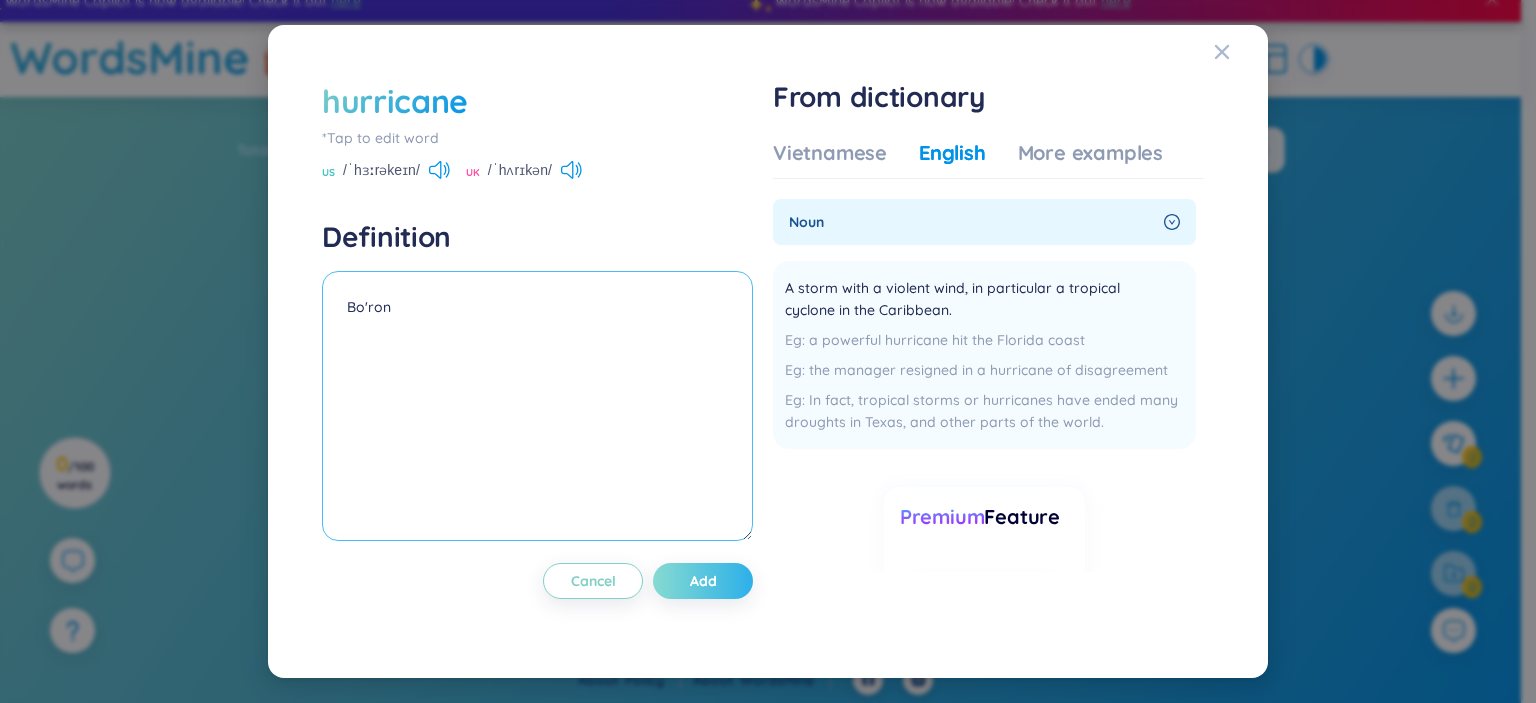 type on "Bo'ron" 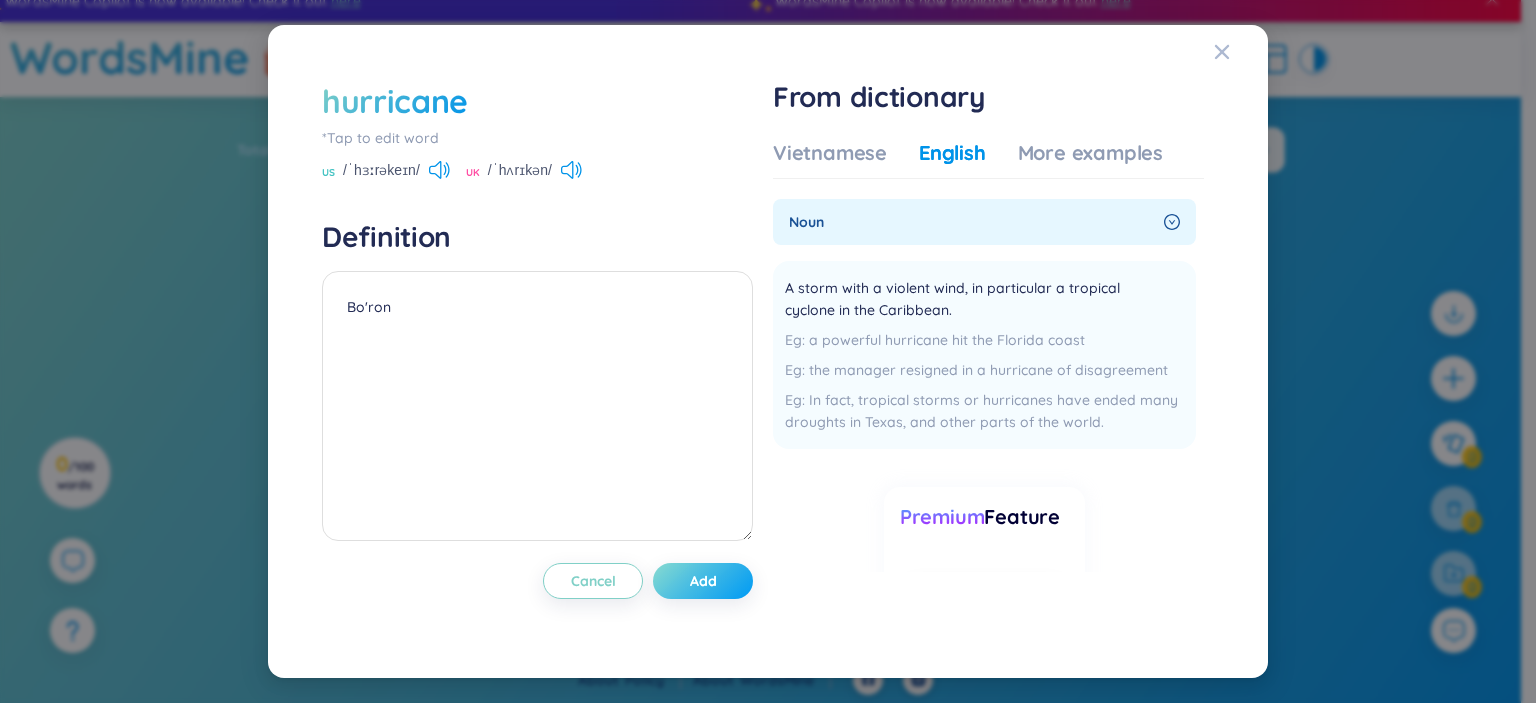 click on "Add" at bounding box center [703, 581] 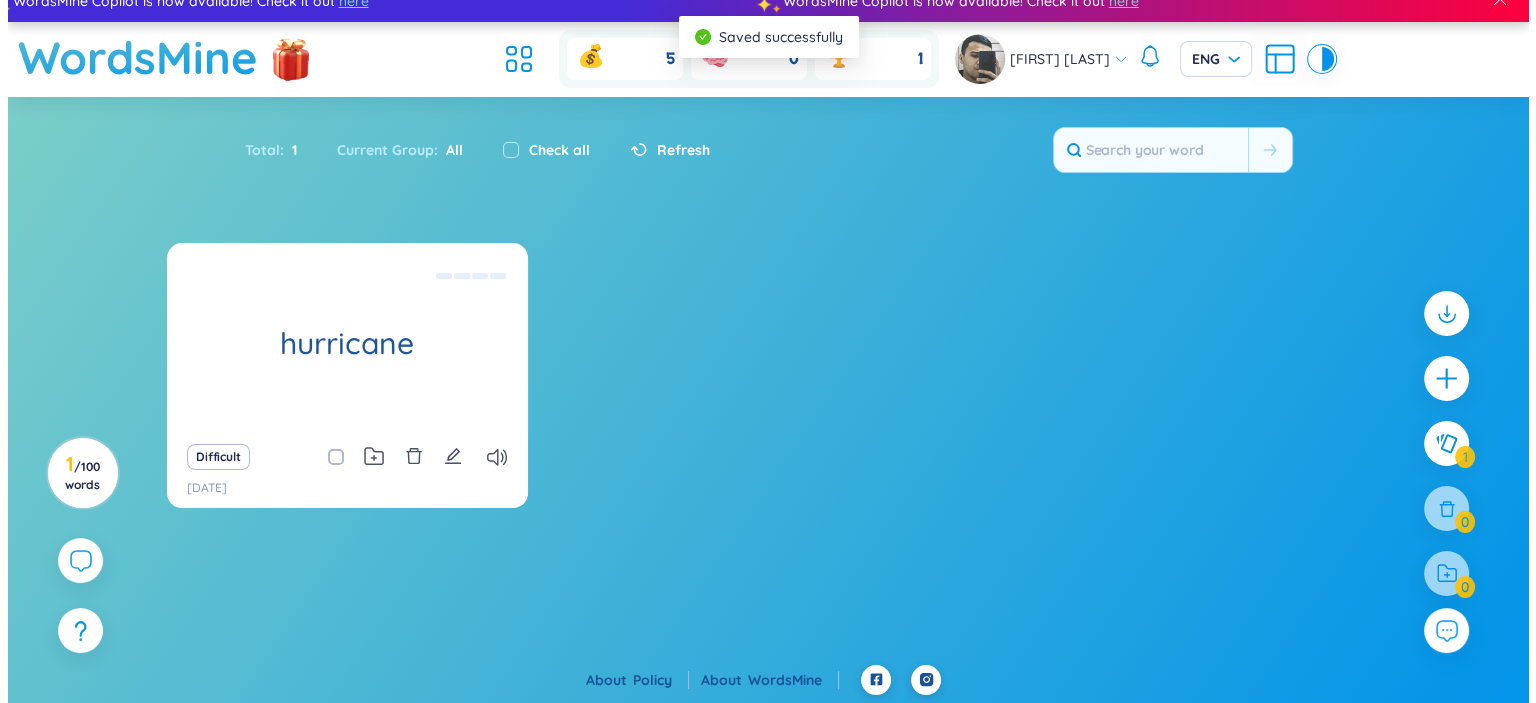 scroll, scrollTop: 0, scrollLeft: 0, axis: both 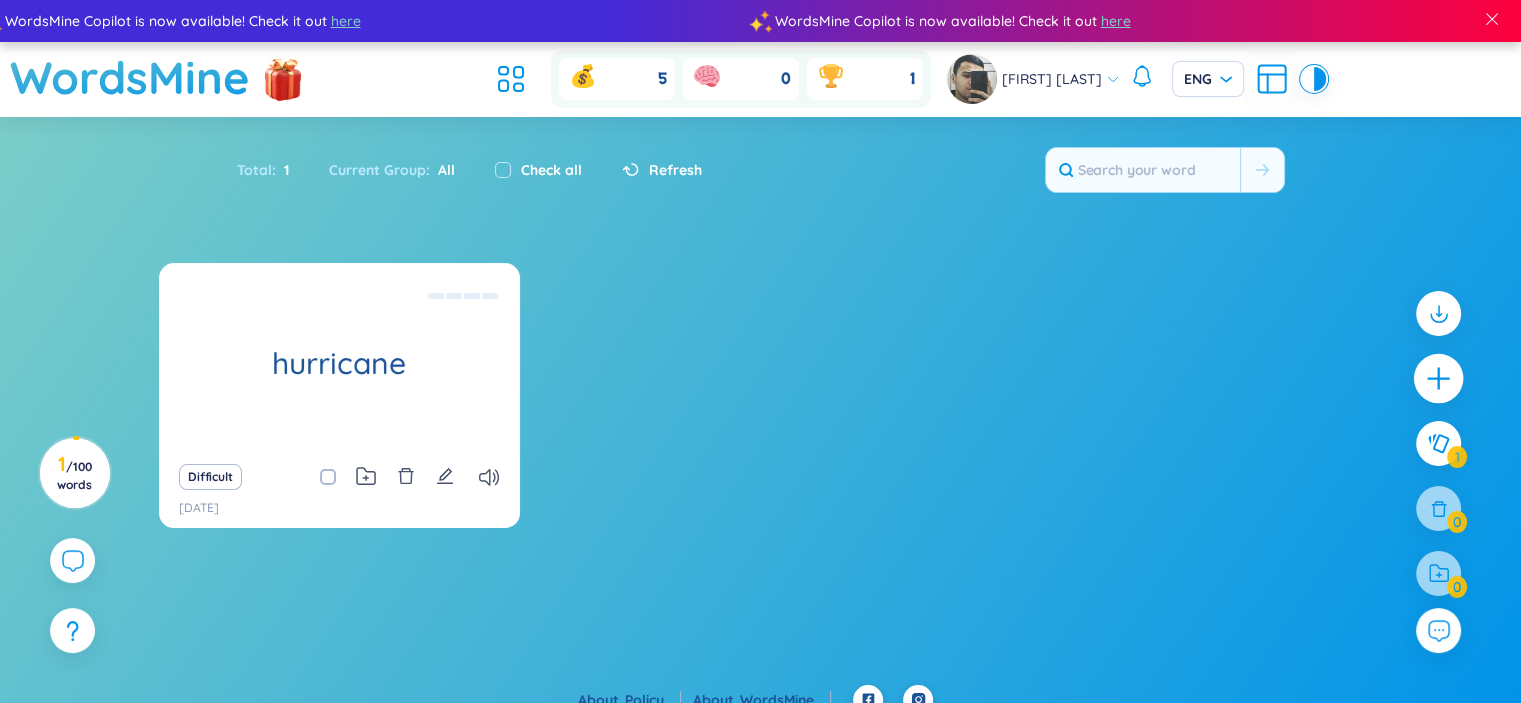 click 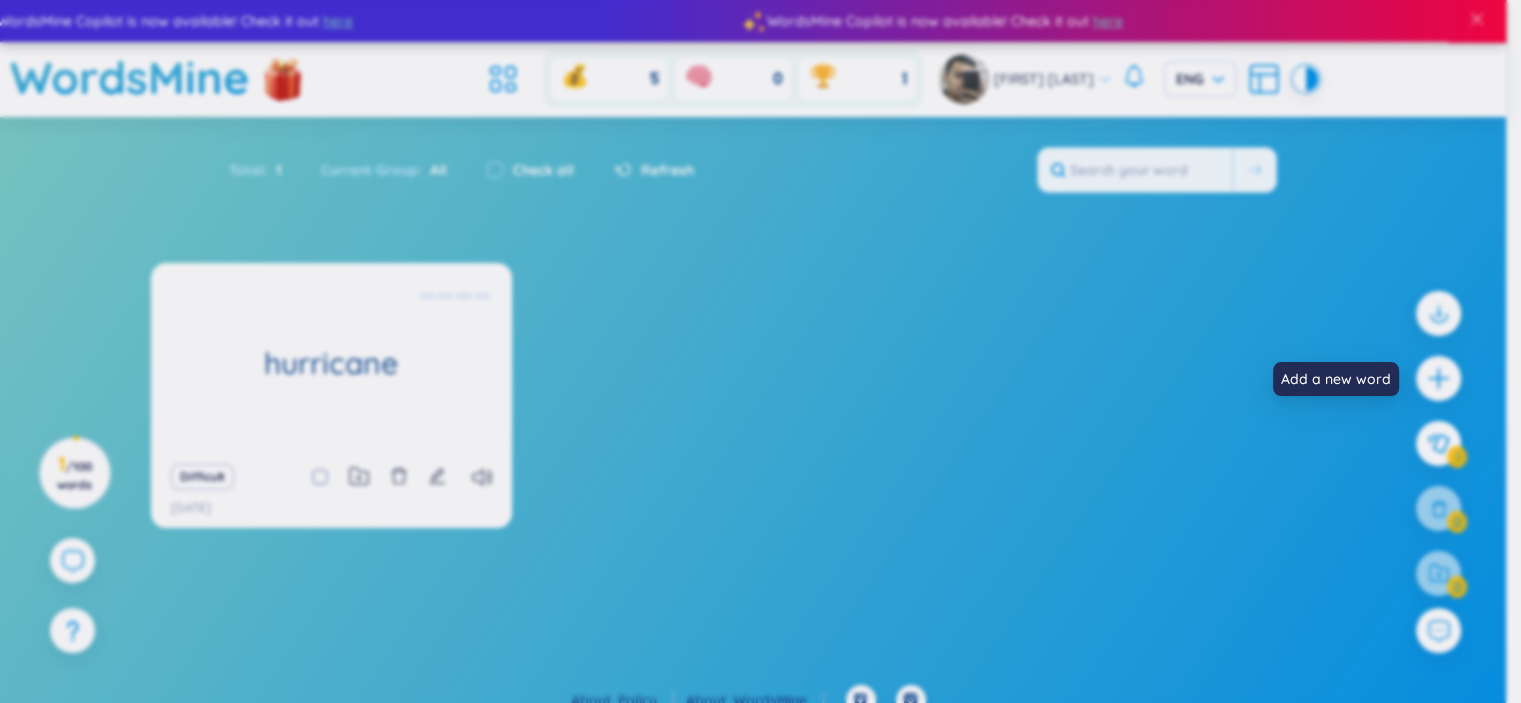 type 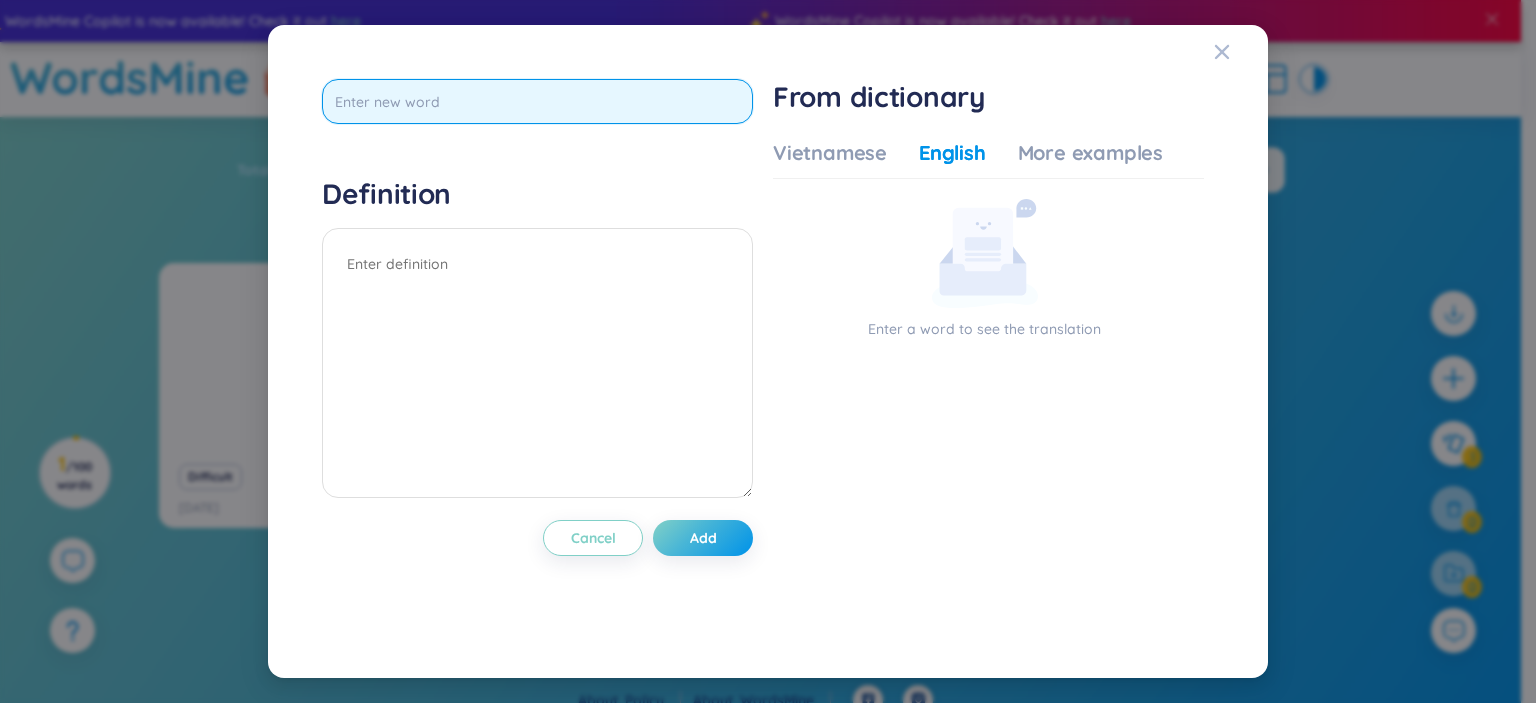 click at bounding box center (537, 101) 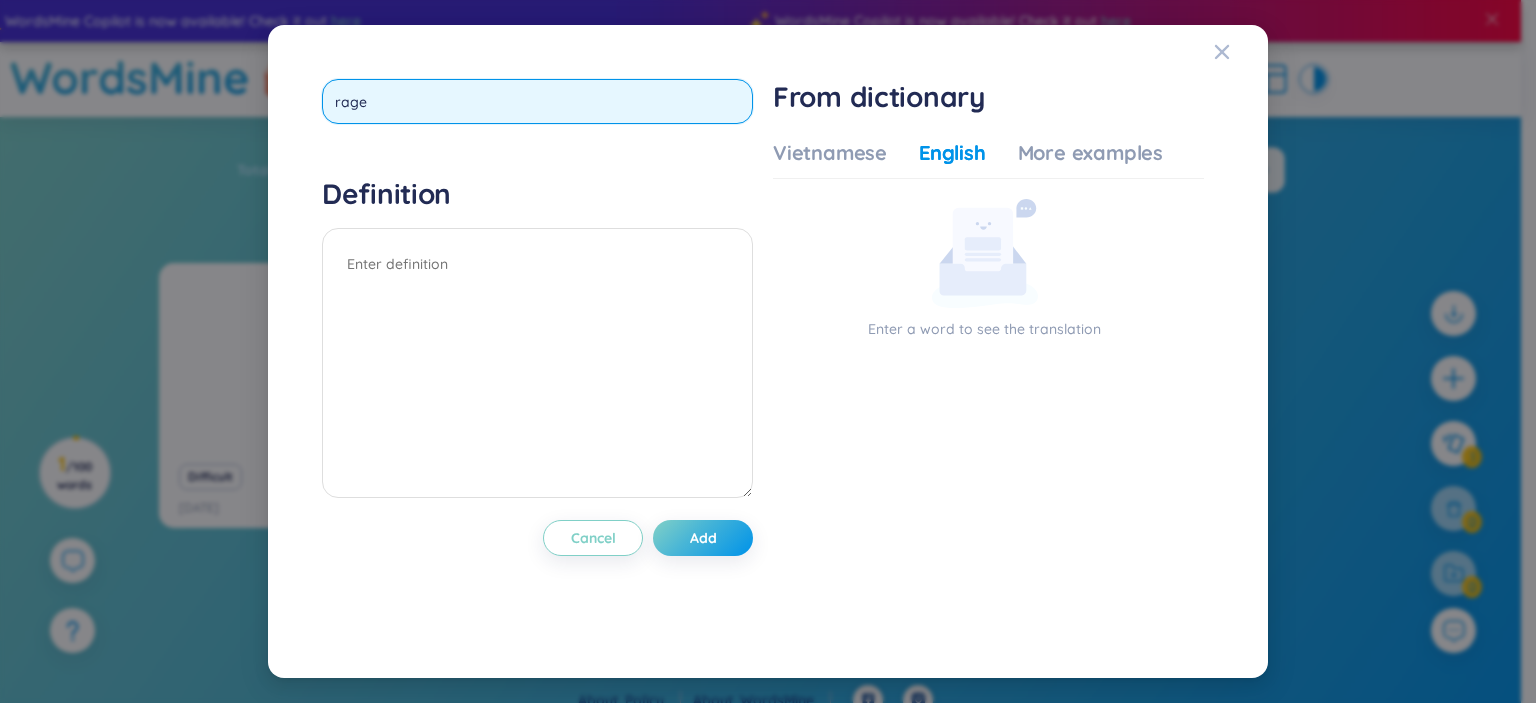 type on "rage" 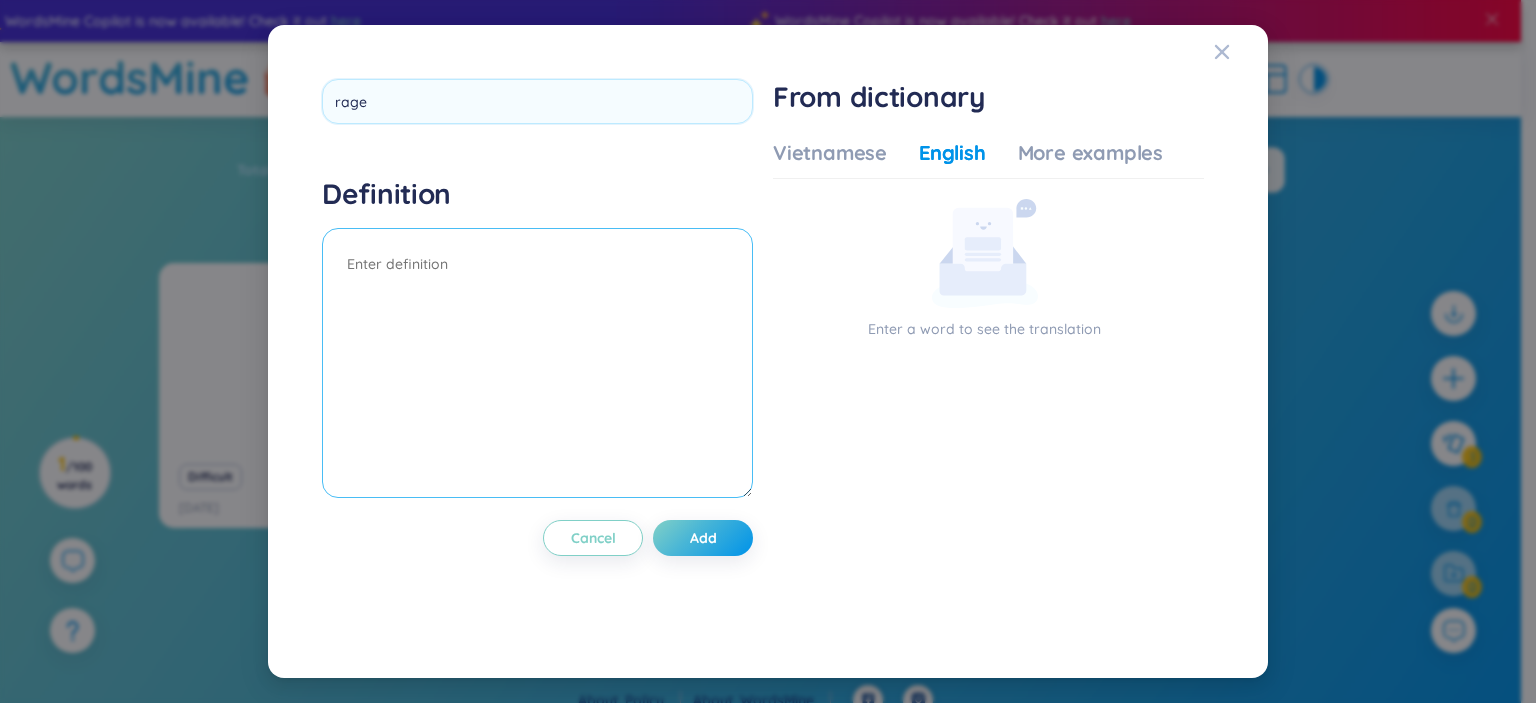 click on "Definition" at bounding box center [537, 340] 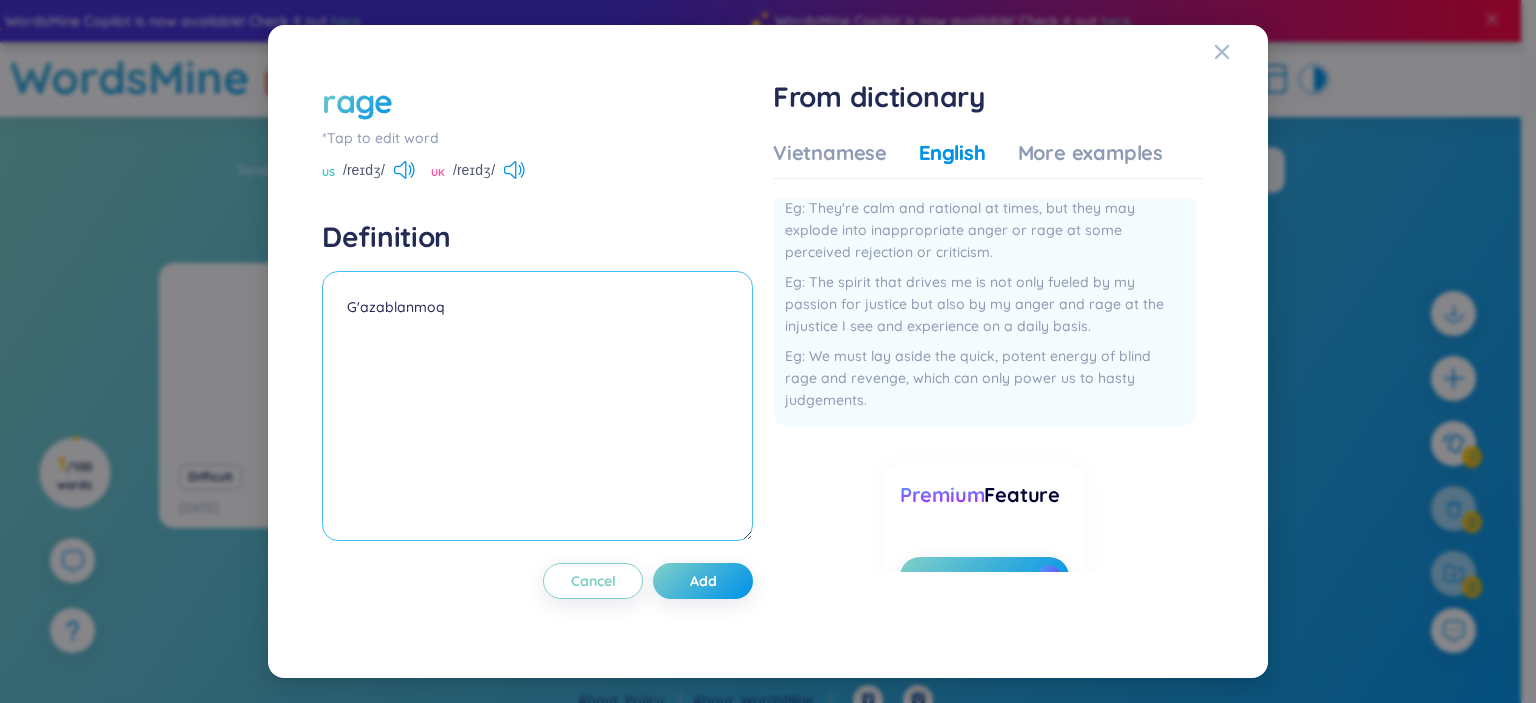 scroll, scrollTop: 100, scrollLeft: 0, axis: vertical 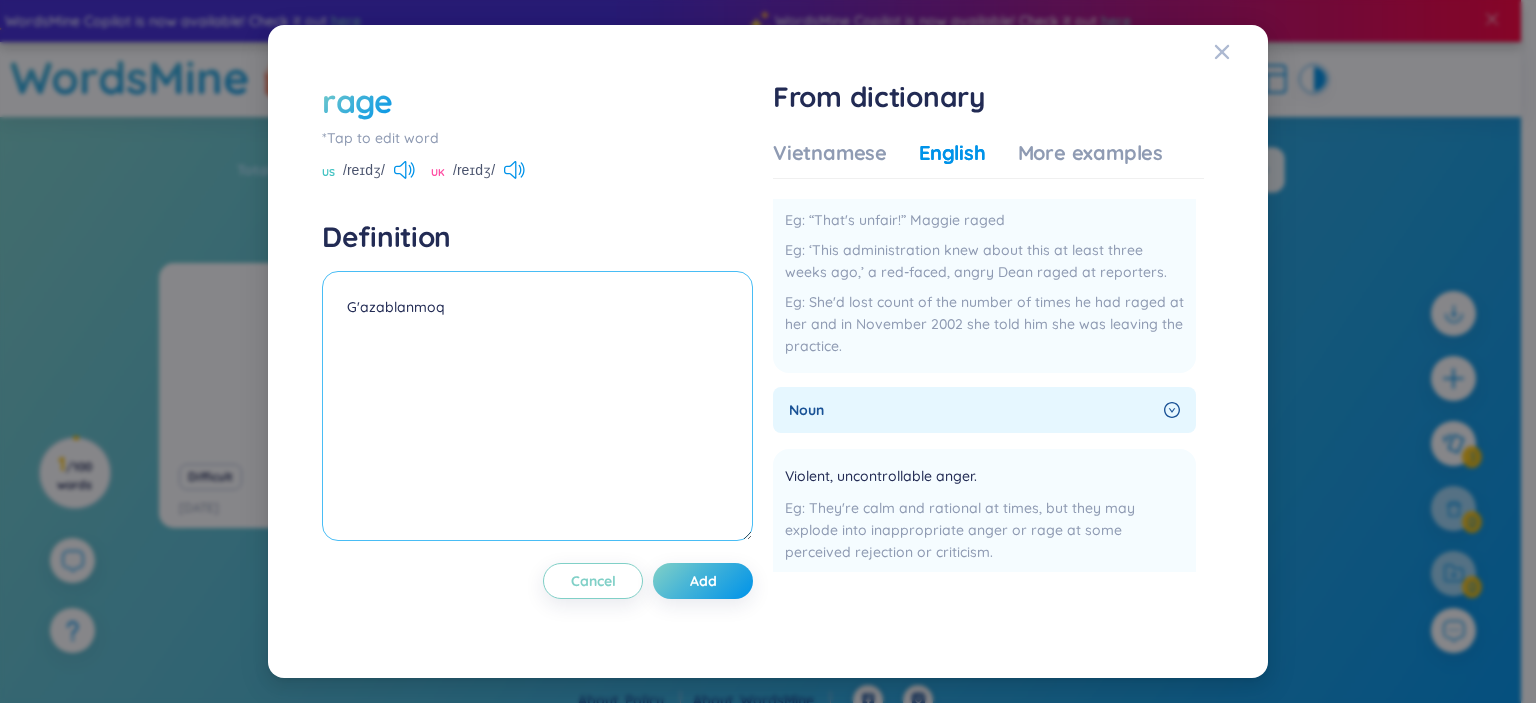 type on "G'azablanmoq" 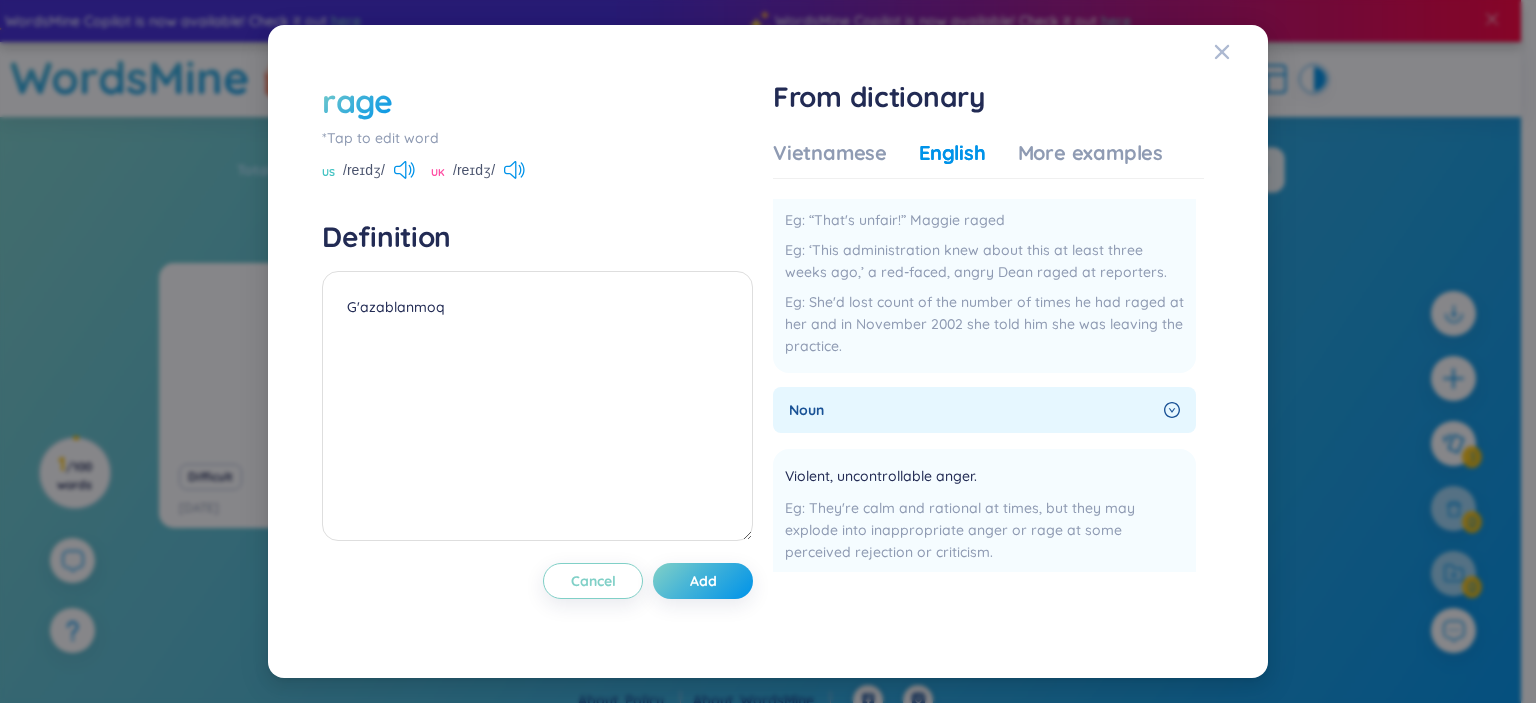 click on "rage" at bounding box center (537, 101) 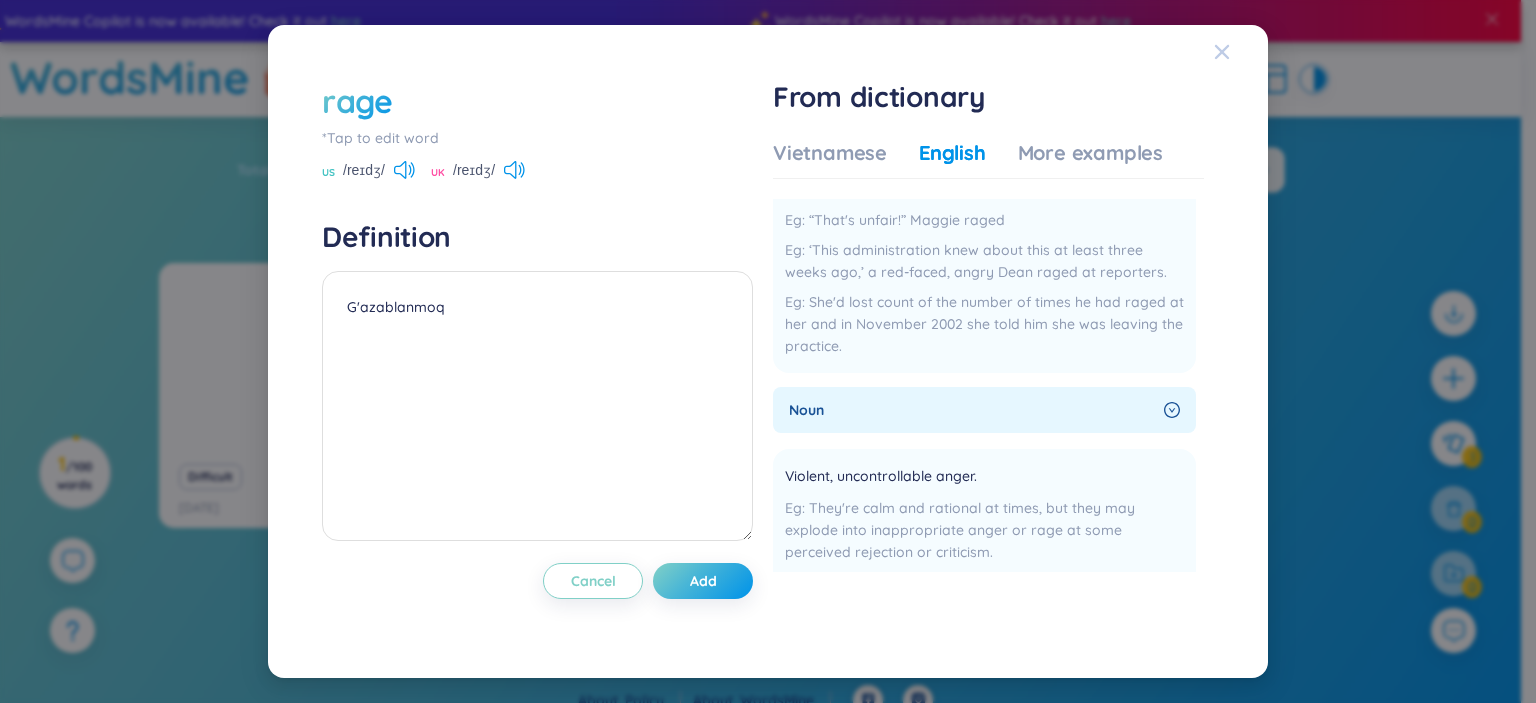 click at bounding box center (1241, 52) 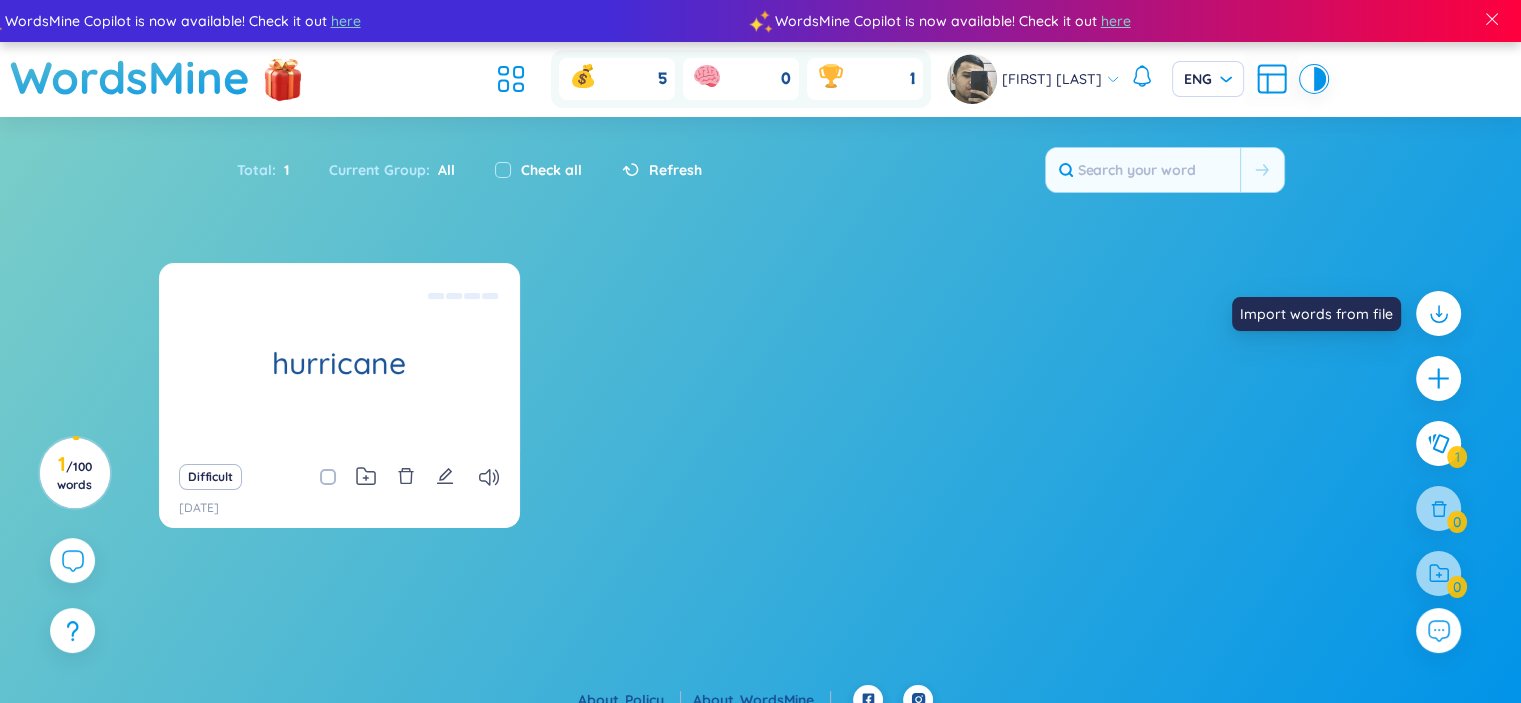 click 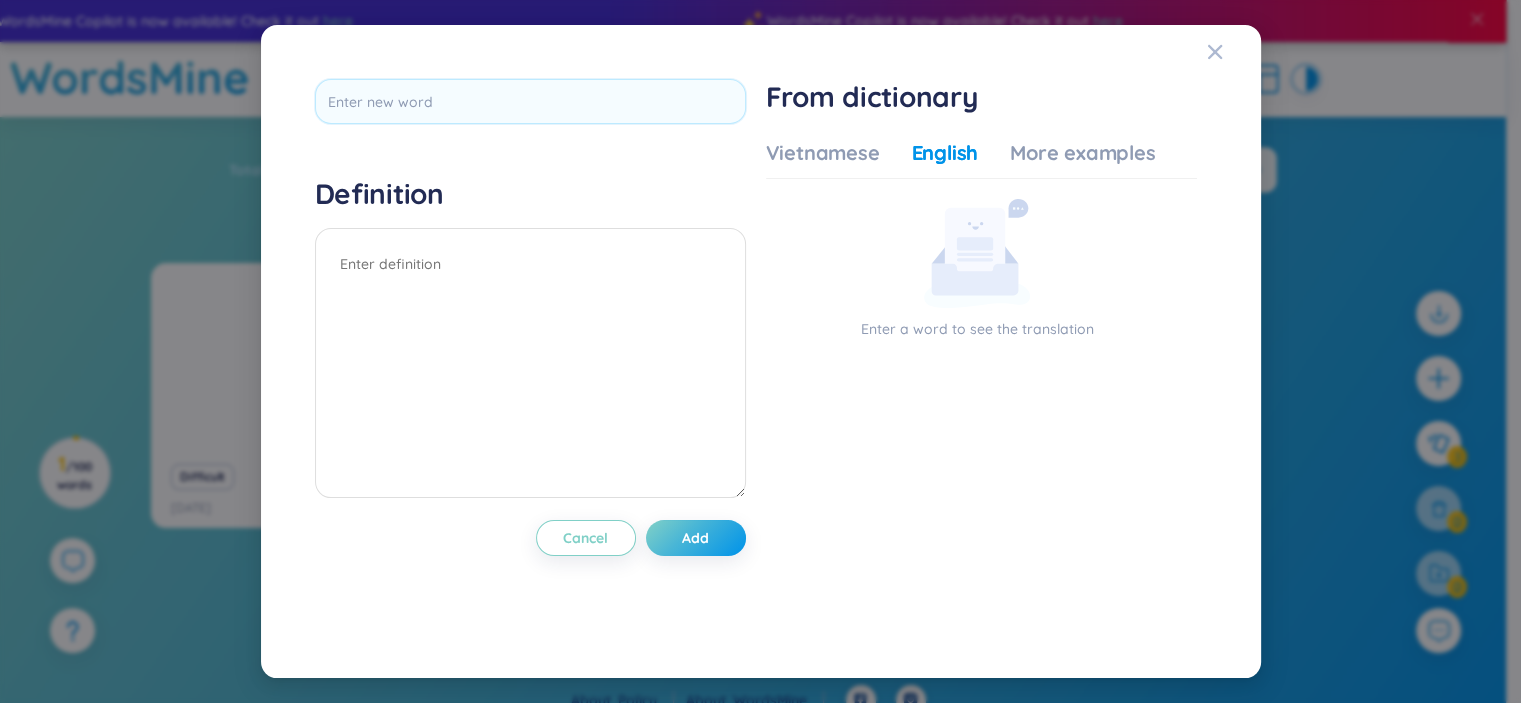 scroll, scrollTop: 0, scrollLeft: 0, axis: both 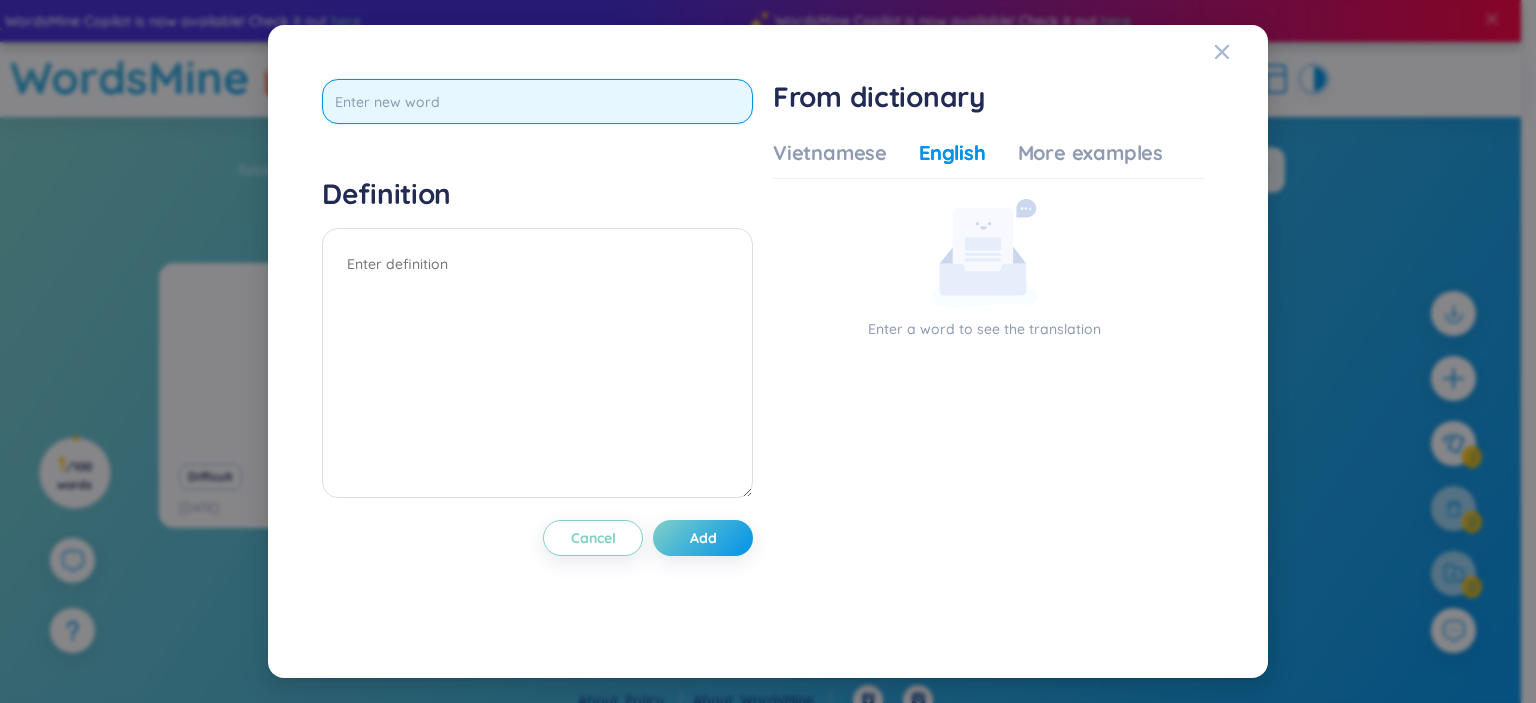 click at bounding box center (537, 101) 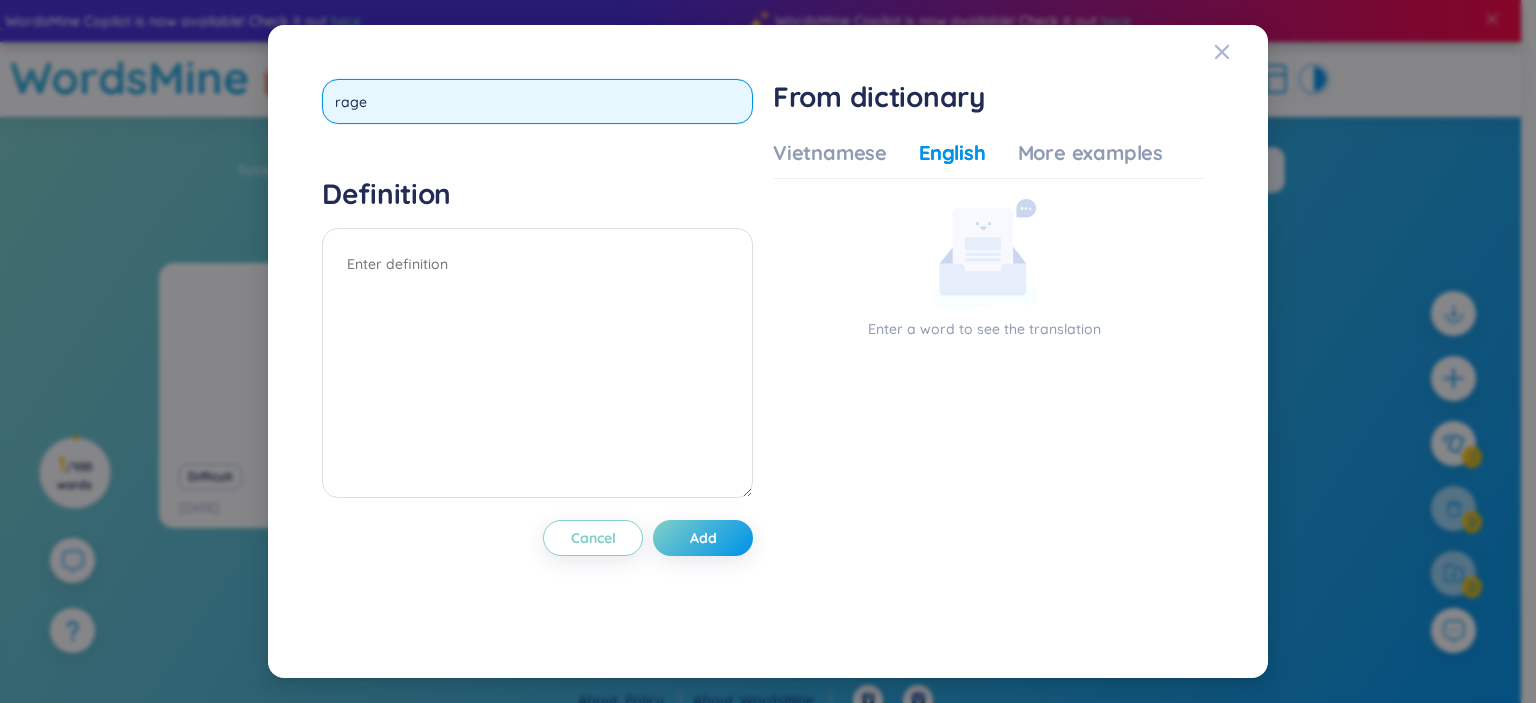 type on "raged" 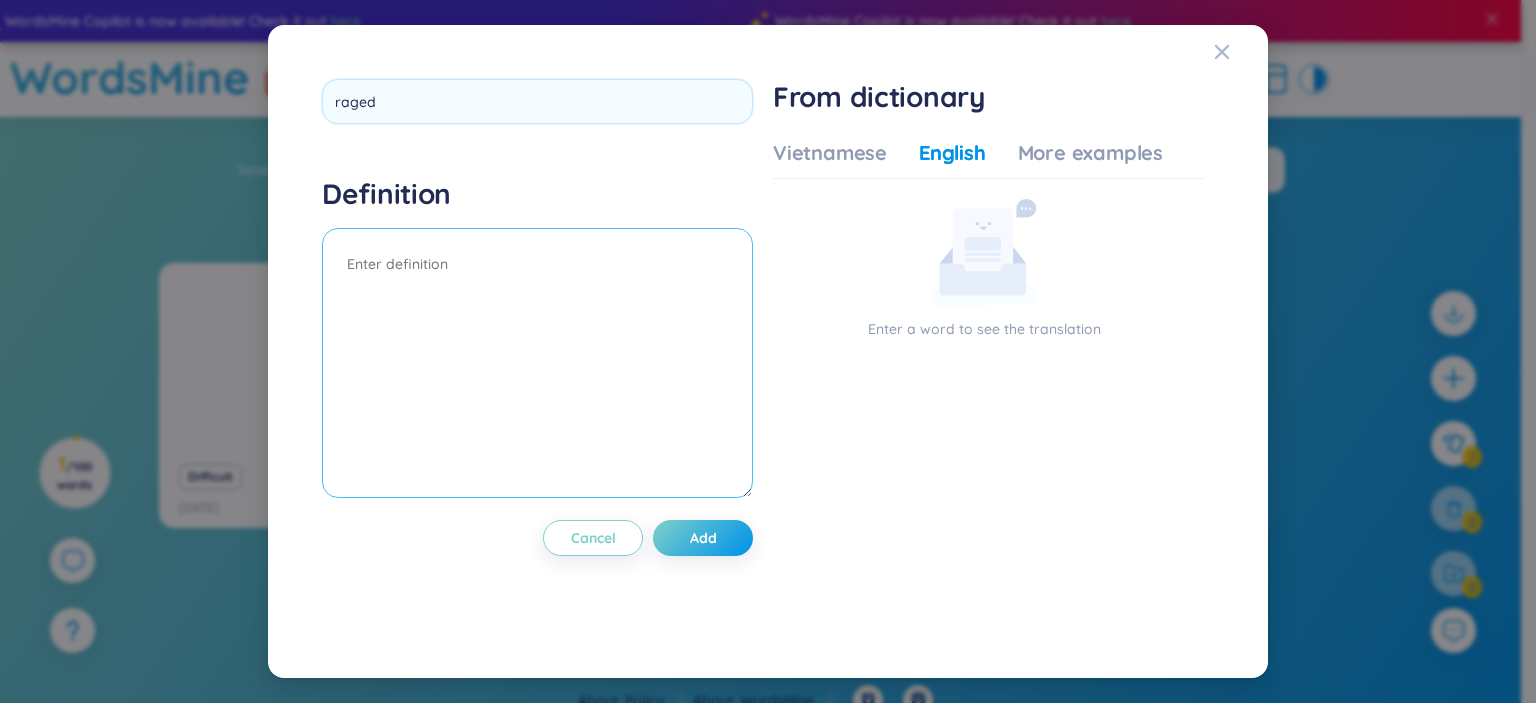 click at bounding box center (537, 363) 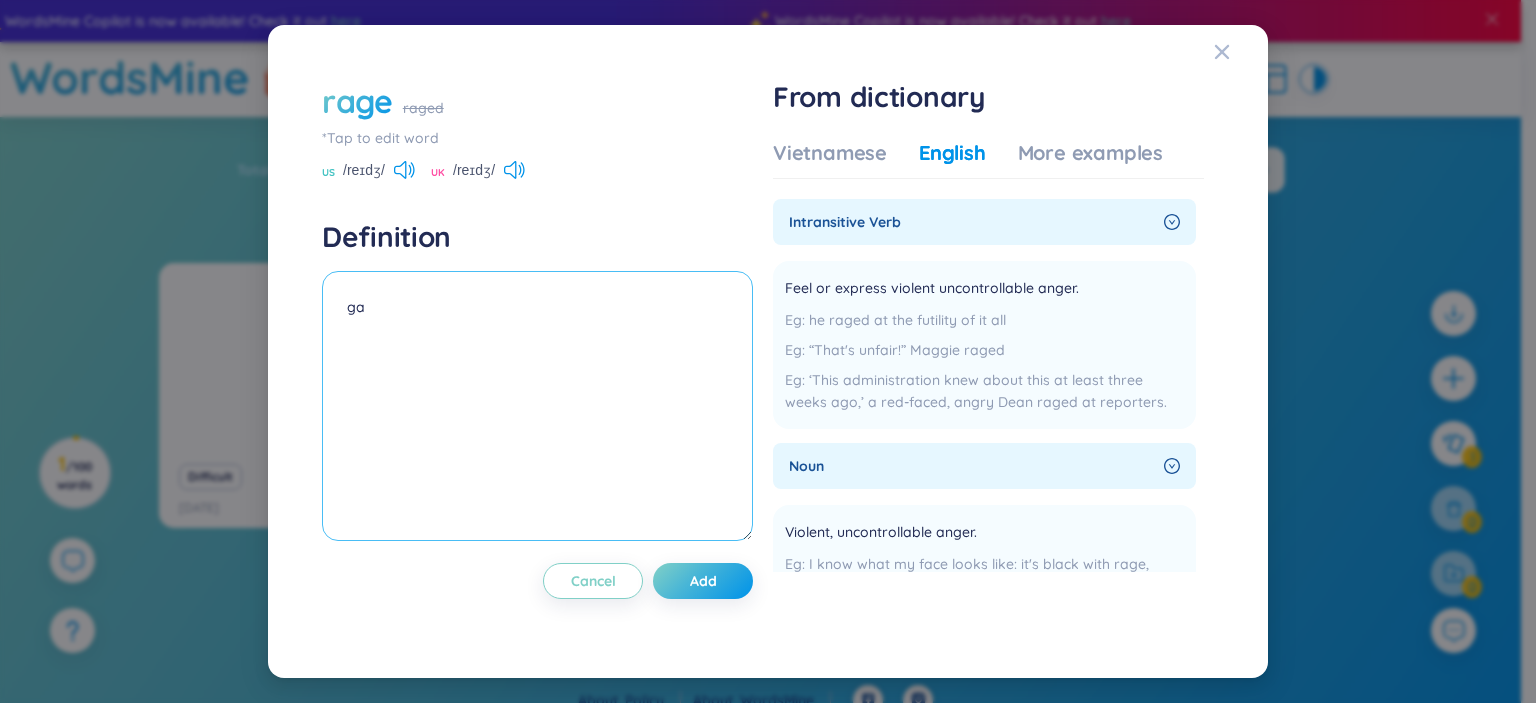 type on "g" 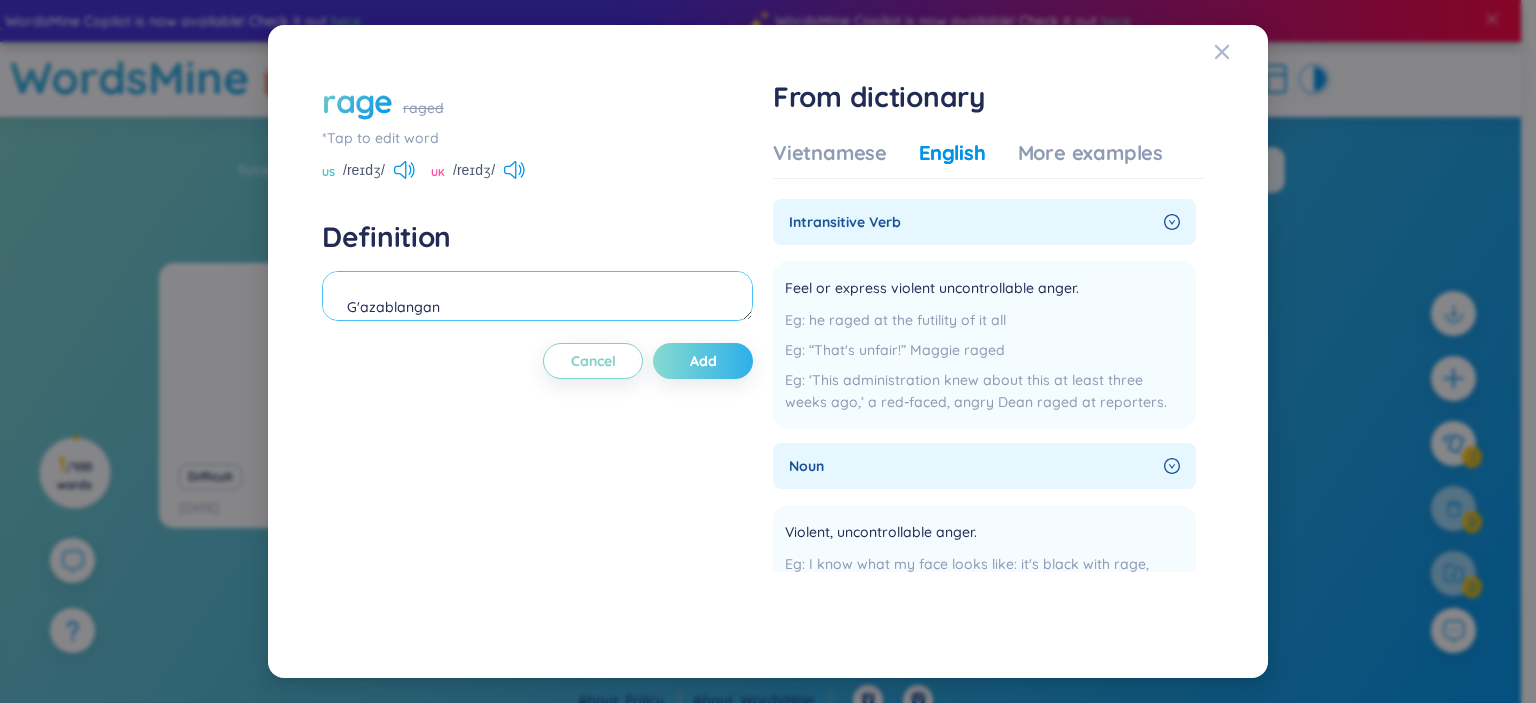 type on "G'azablangan" 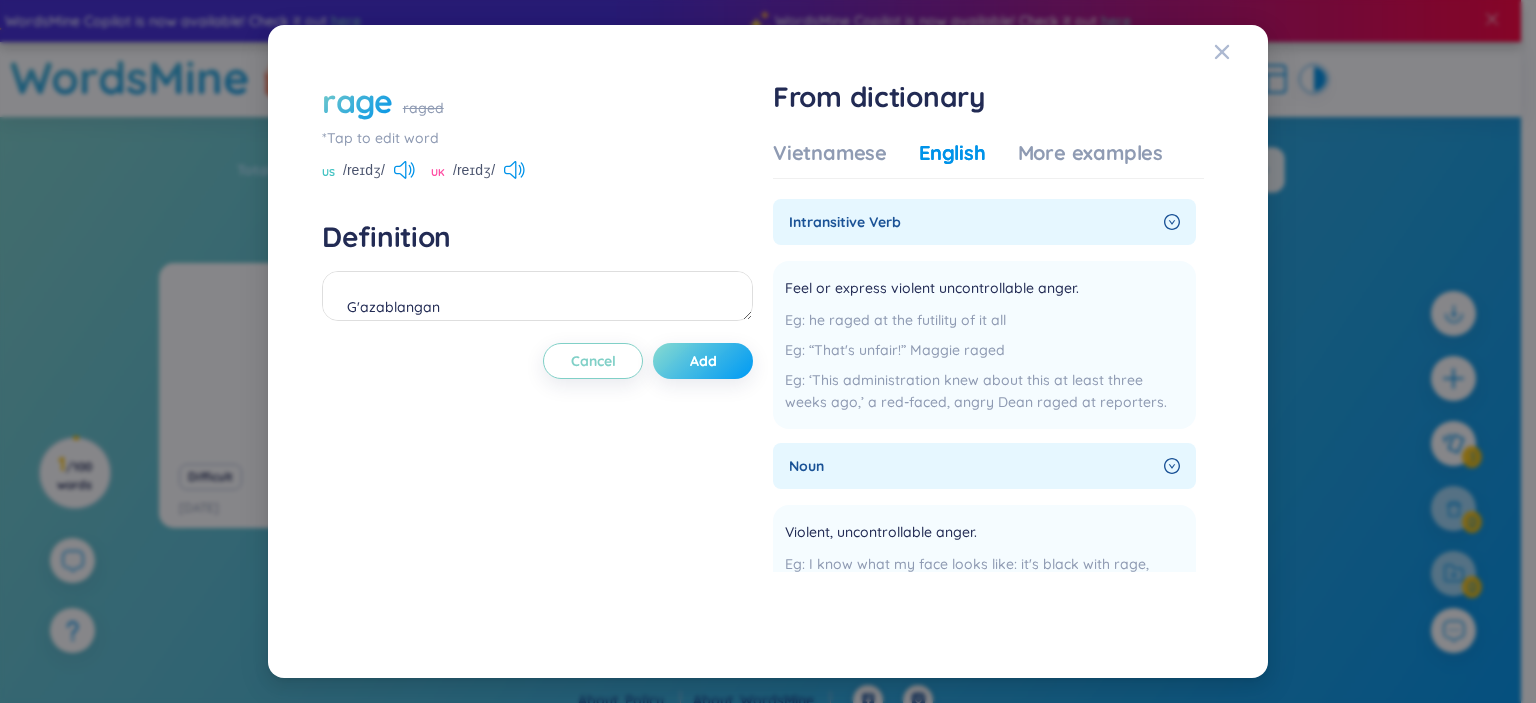 click on "Add" at bounding box center (703, 361) 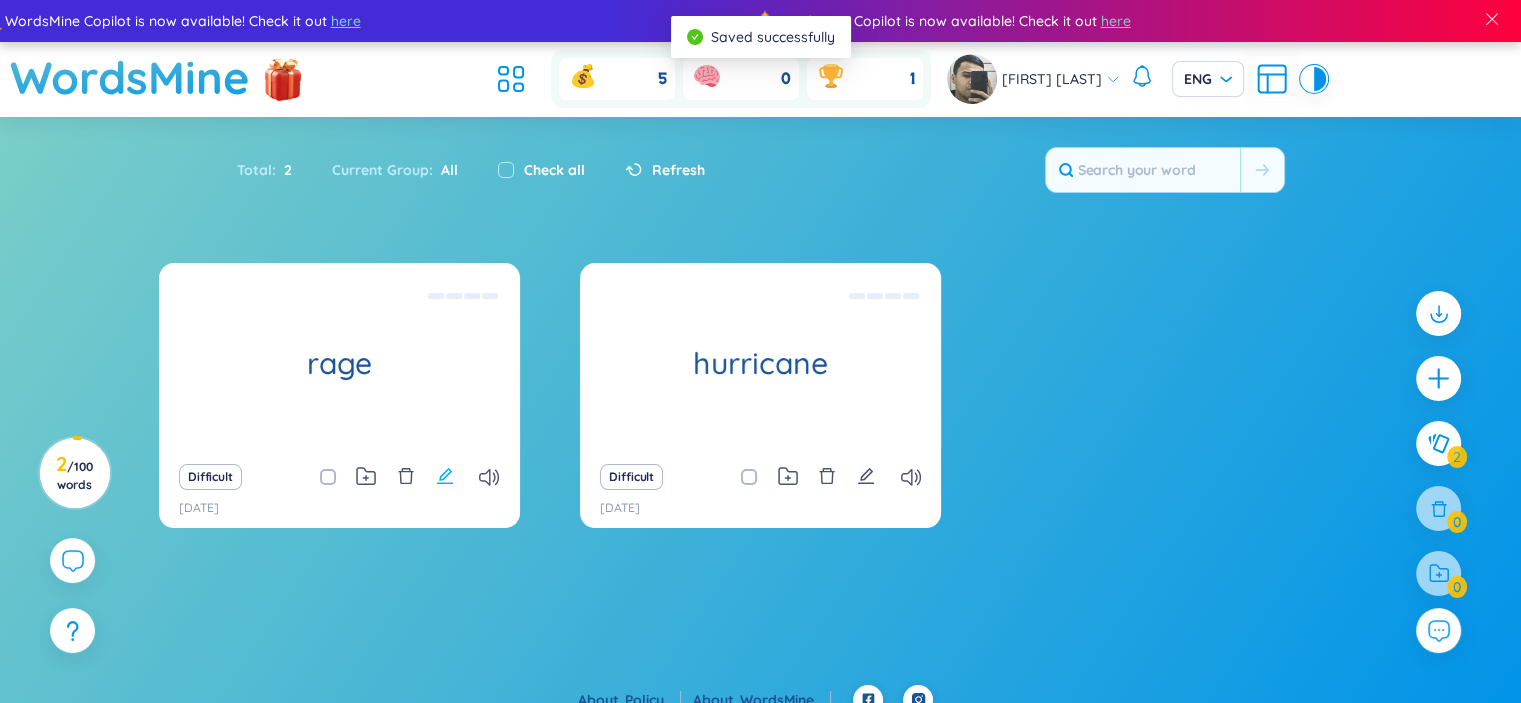 click 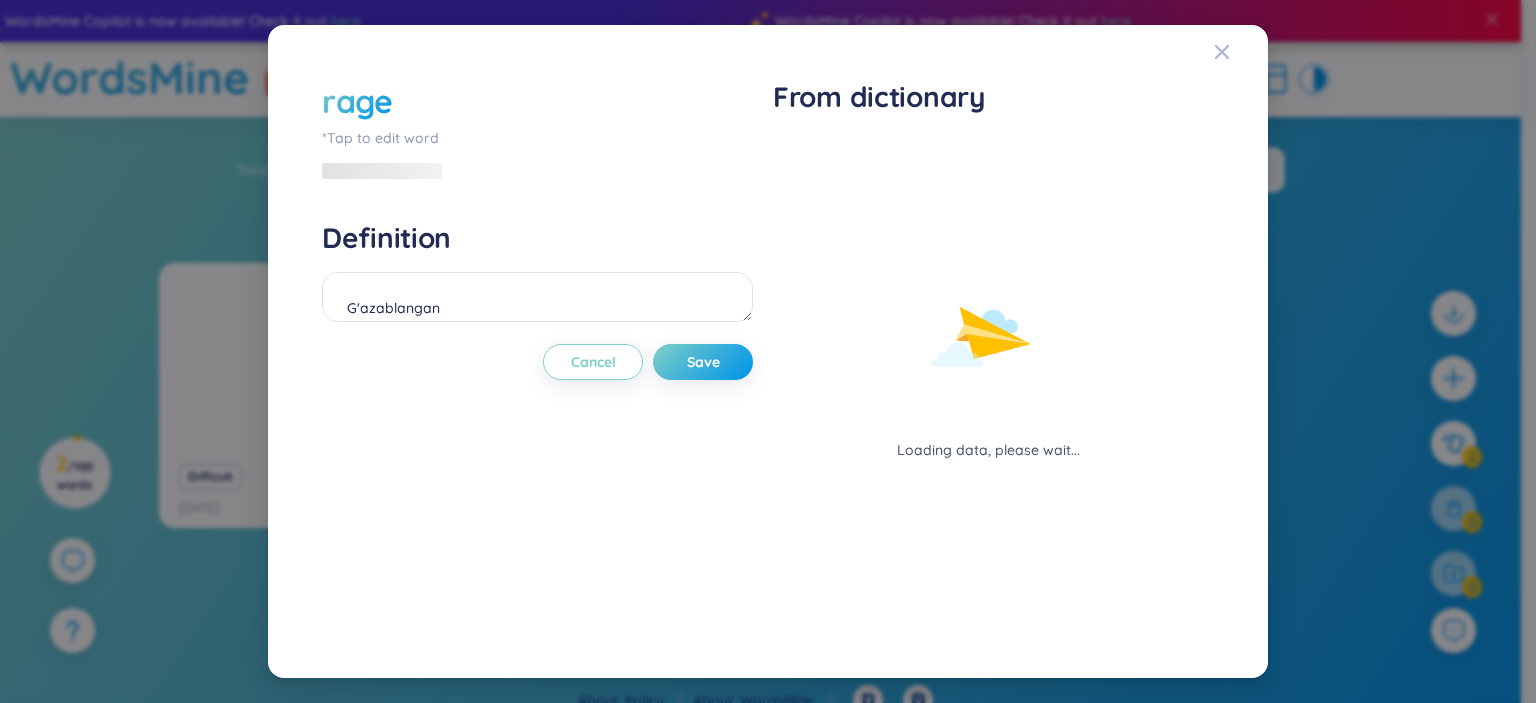 click on "rage *Tap to edit word" at bounding box center (537, 114) 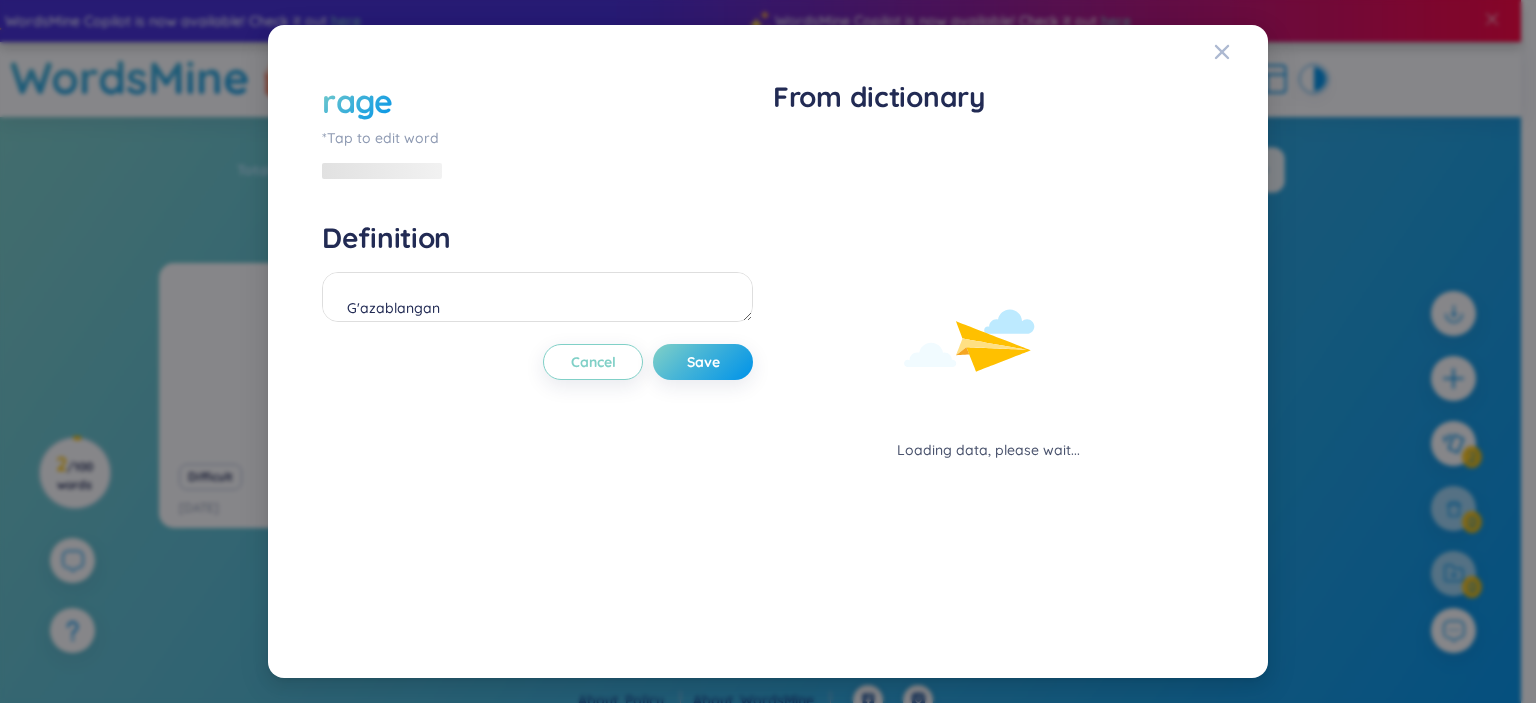 click on "rage" at bounding box center (357, 101) 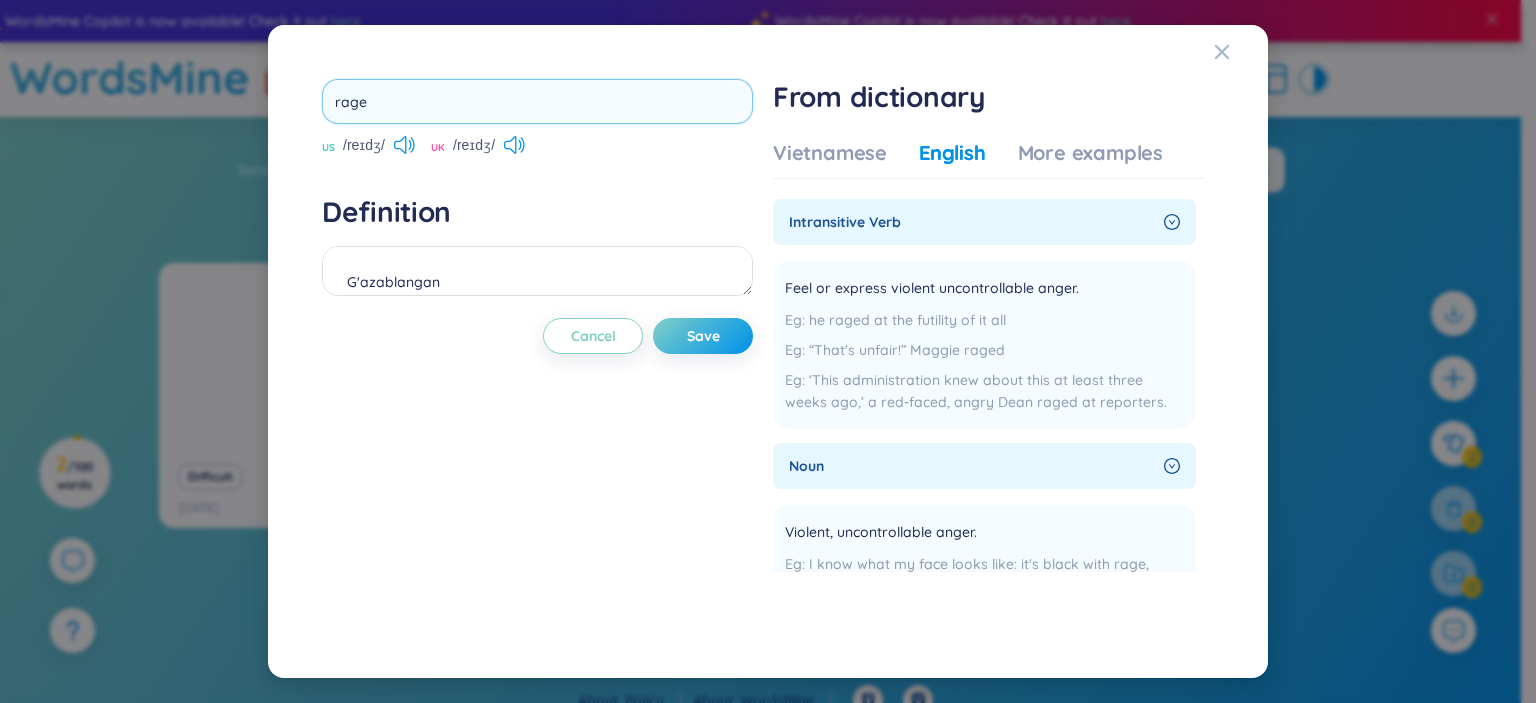 click on "rage" at bounding box center [537, 101] 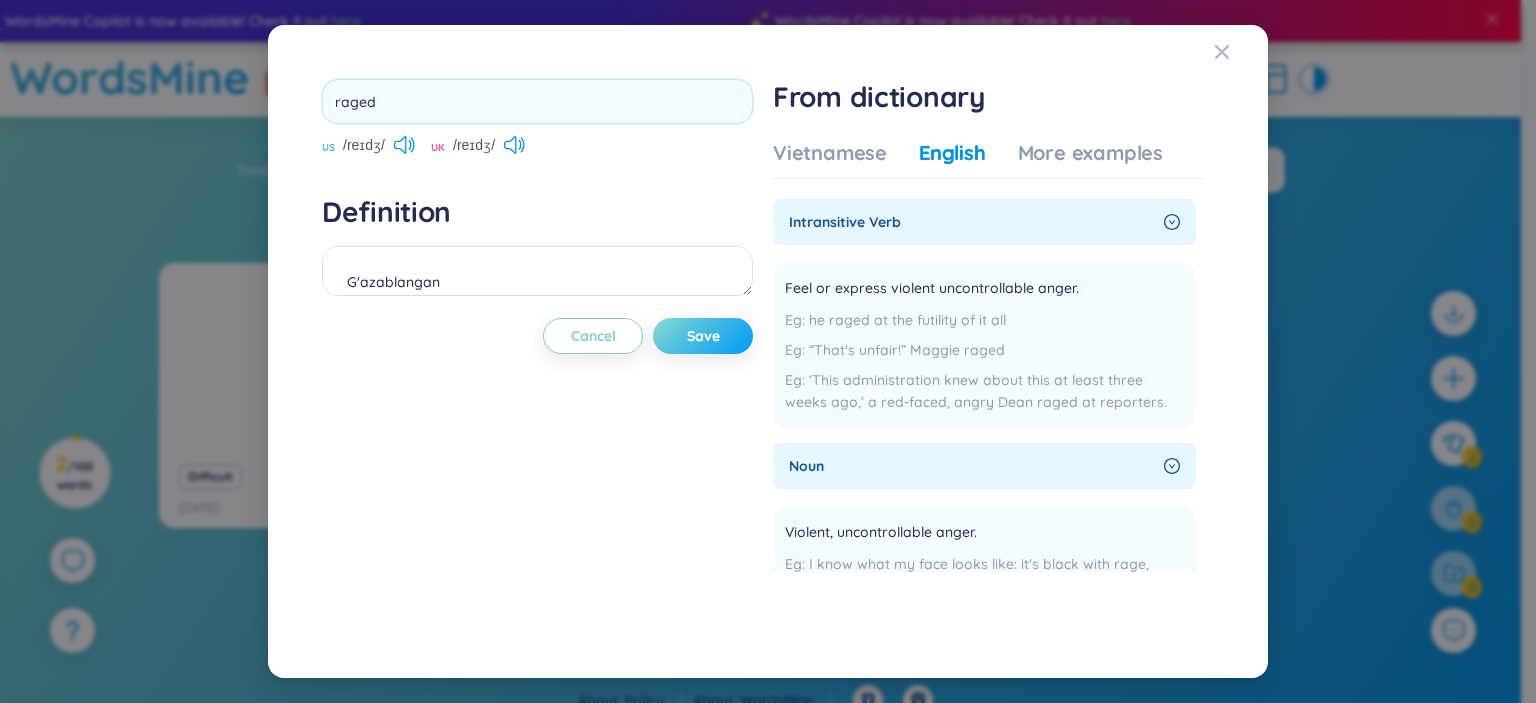 click on "raged US /reɪdʒ/ UK /reɪdʒ/ Definition G'azablanagan Cancel Save" at bounding box center (537, 351) 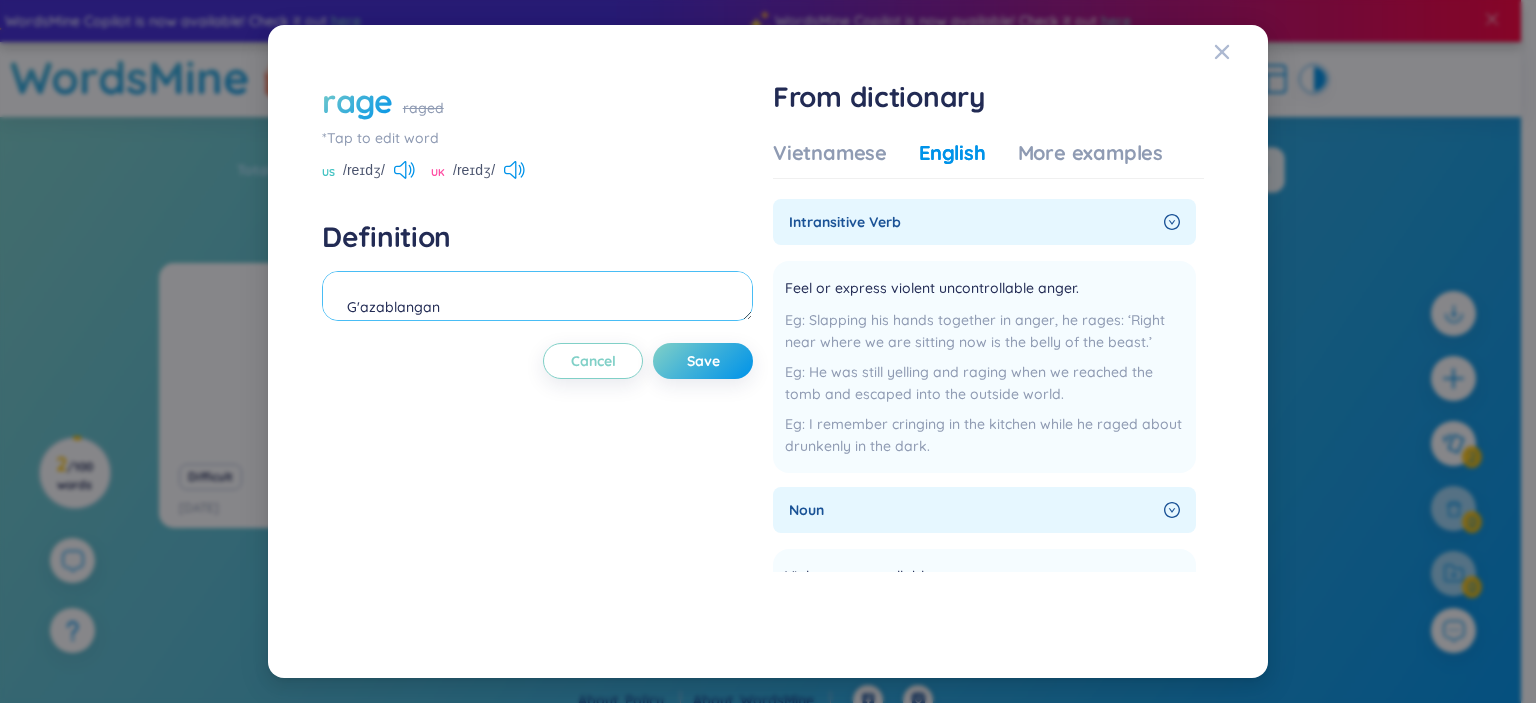 drag, startPoint x: 454, startPoint y: 295, endPoint x: 384, endPoint y: 300, distance: 70.178345 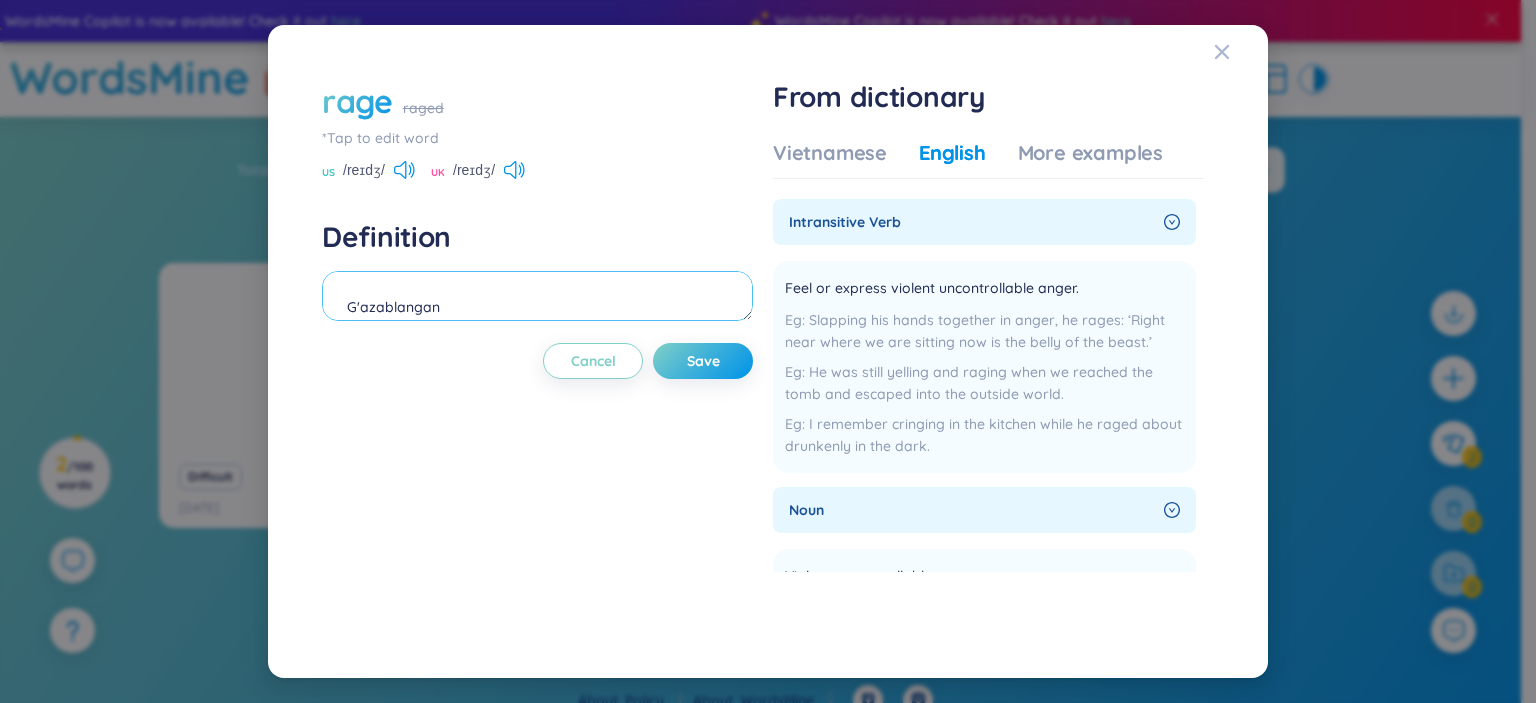 click on "G'azablangan" at bounding box center (537, 296) 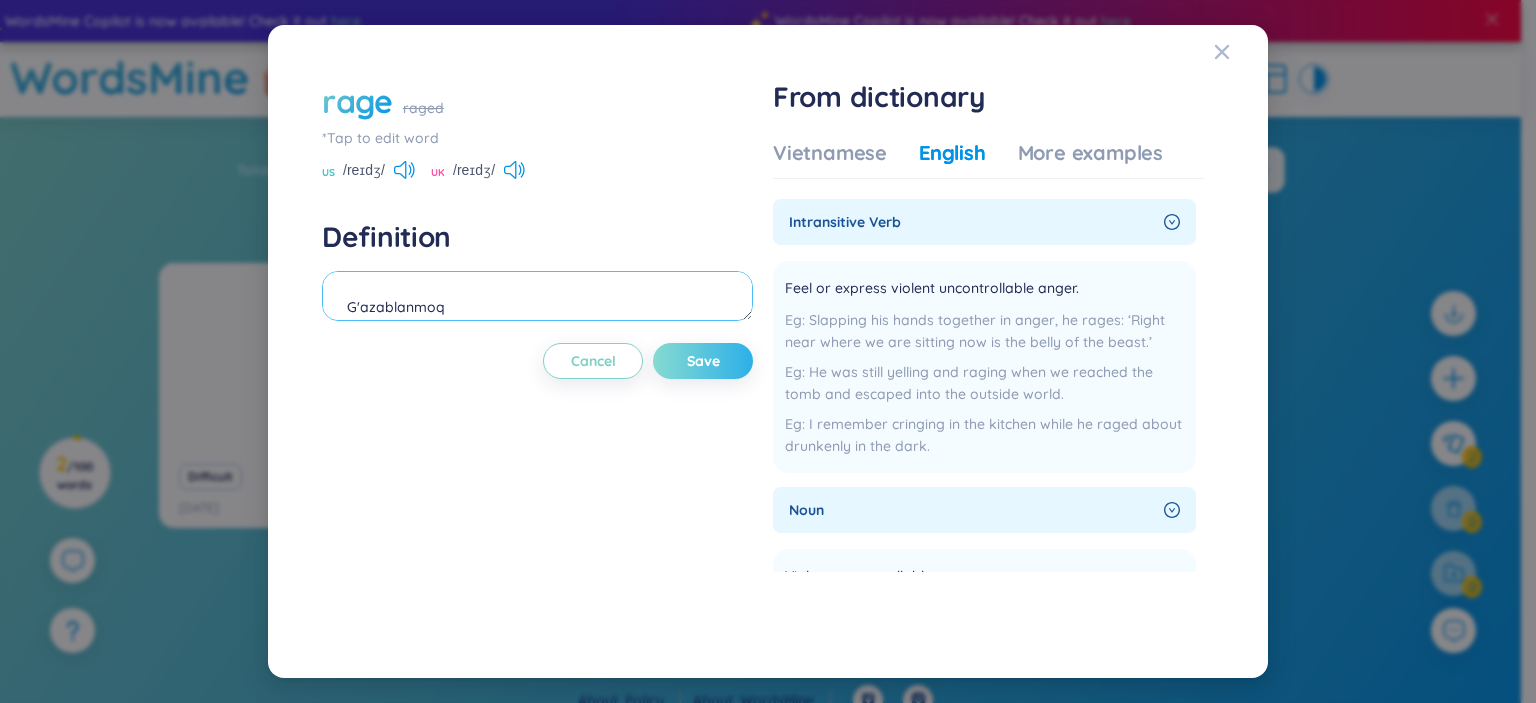 type on "G'azablanmoq" 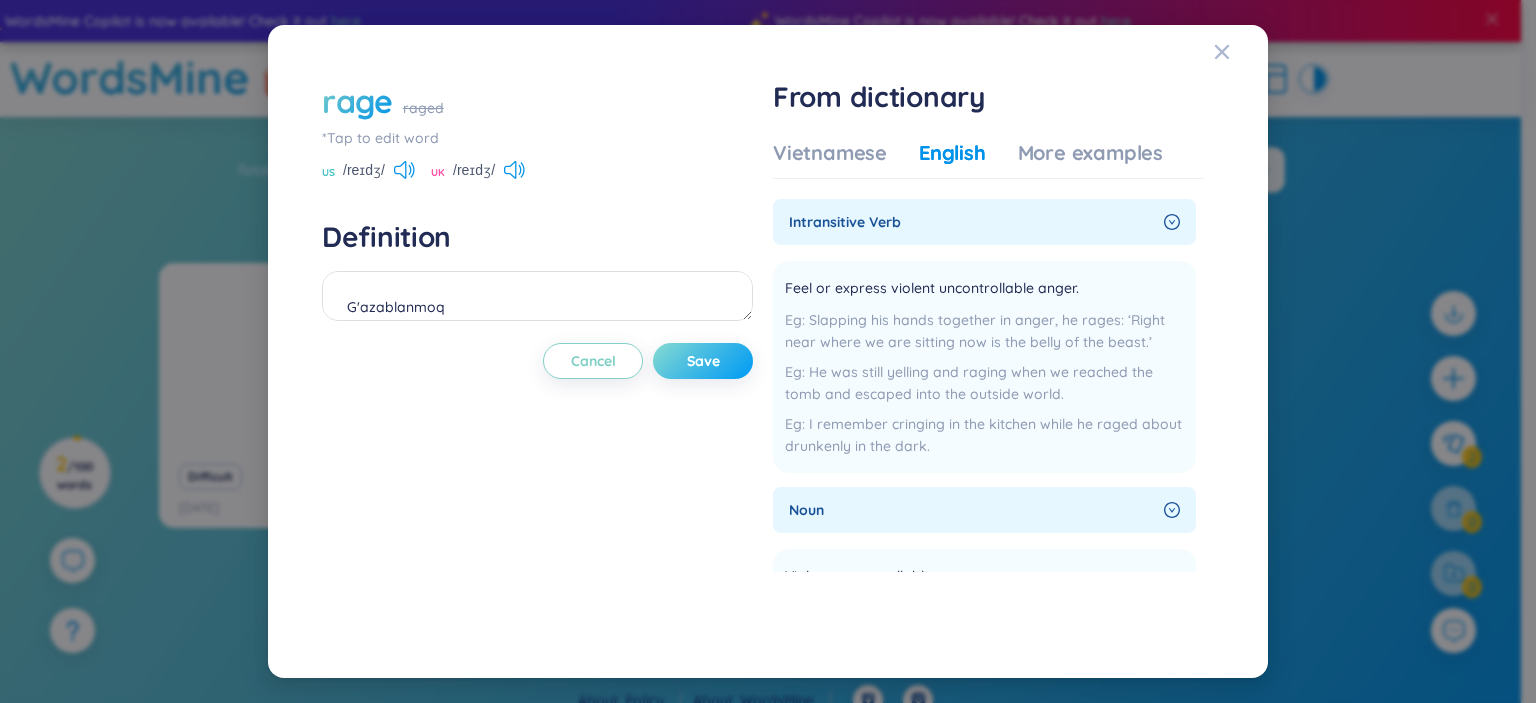 click on "Save" at bounding box center [703, 361] 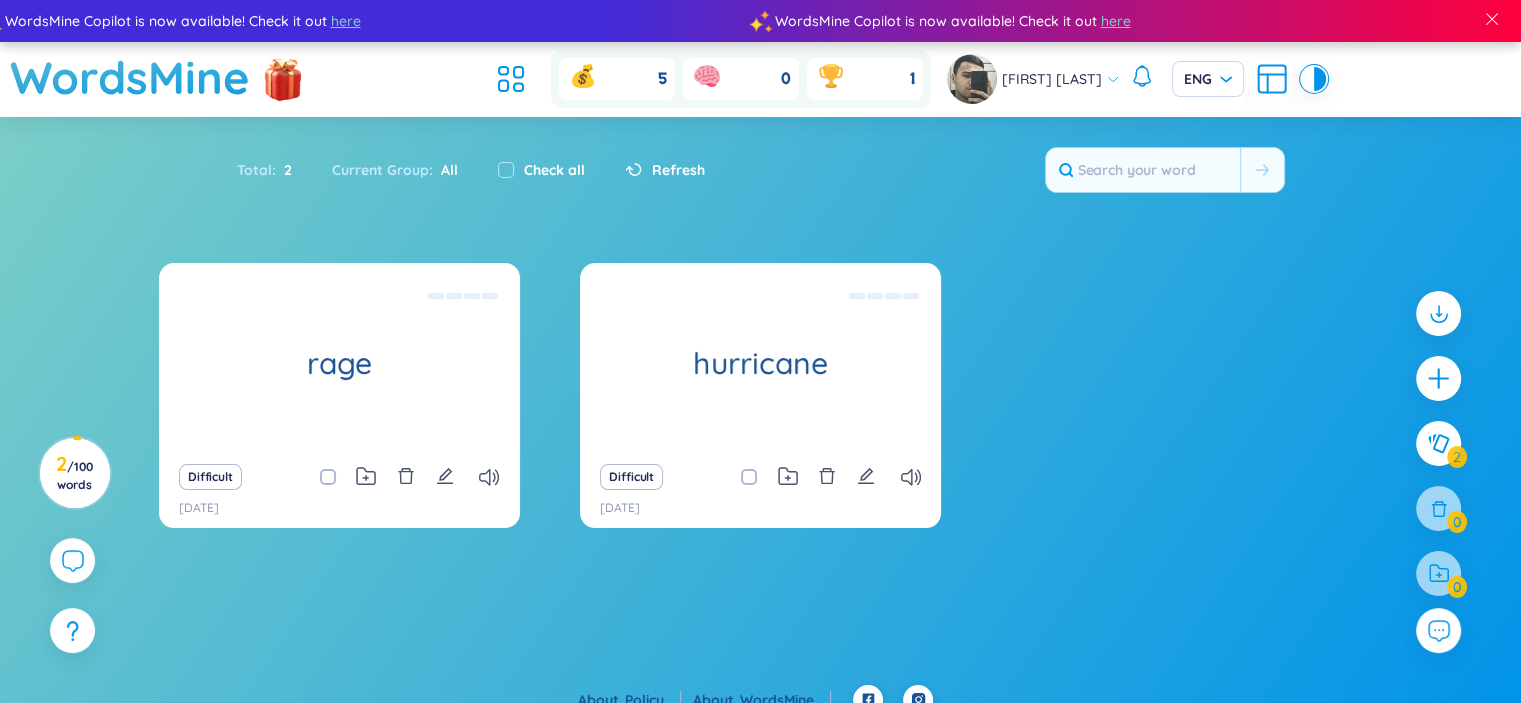click on "rage [WORD] Difficult [DATE] hurricane [WORD] Difficult [DATE]" at bounding box center [761, 408] 